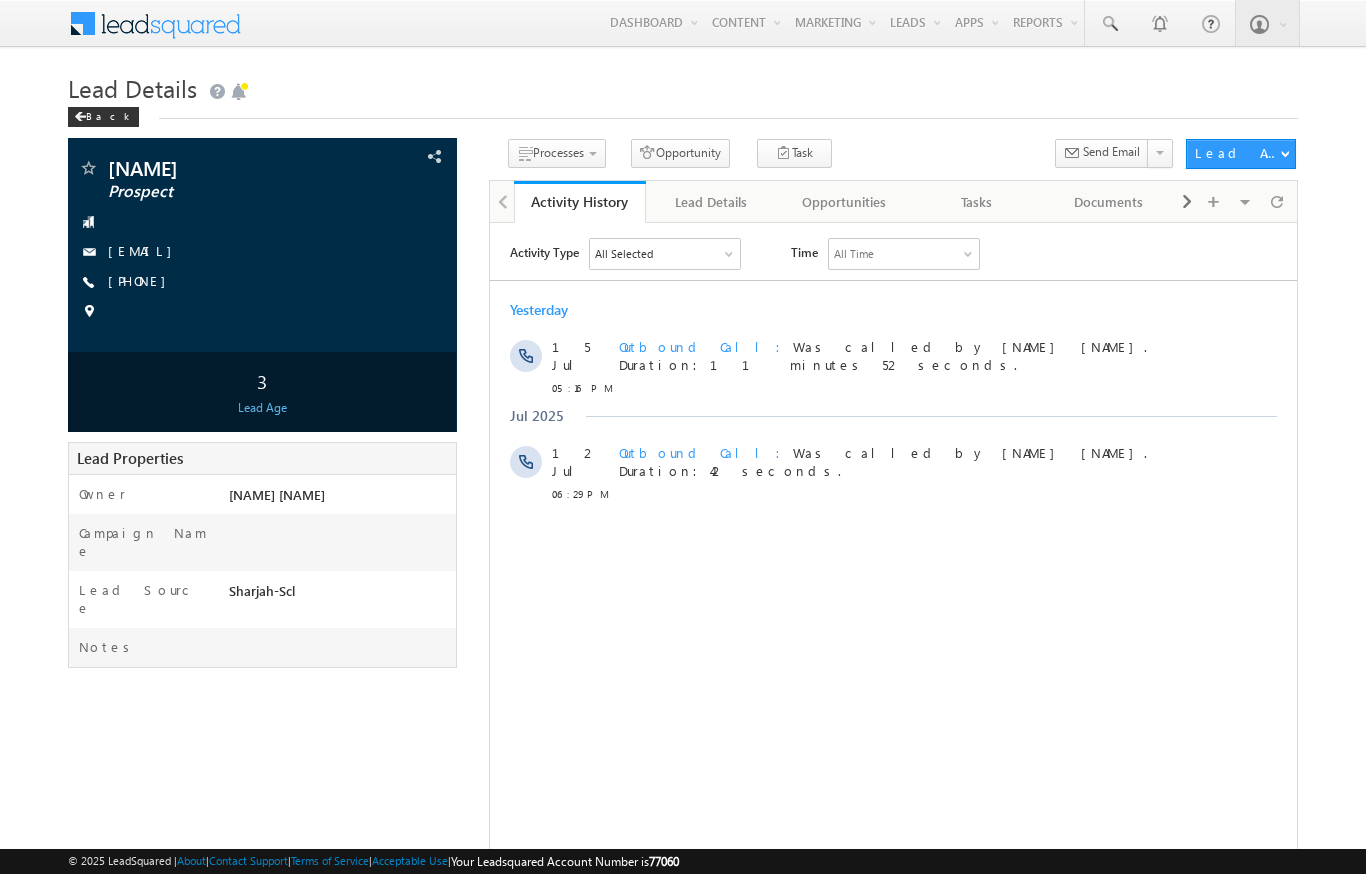 scroll, scrollTop: 0, scrollLeft: 0, axis: both 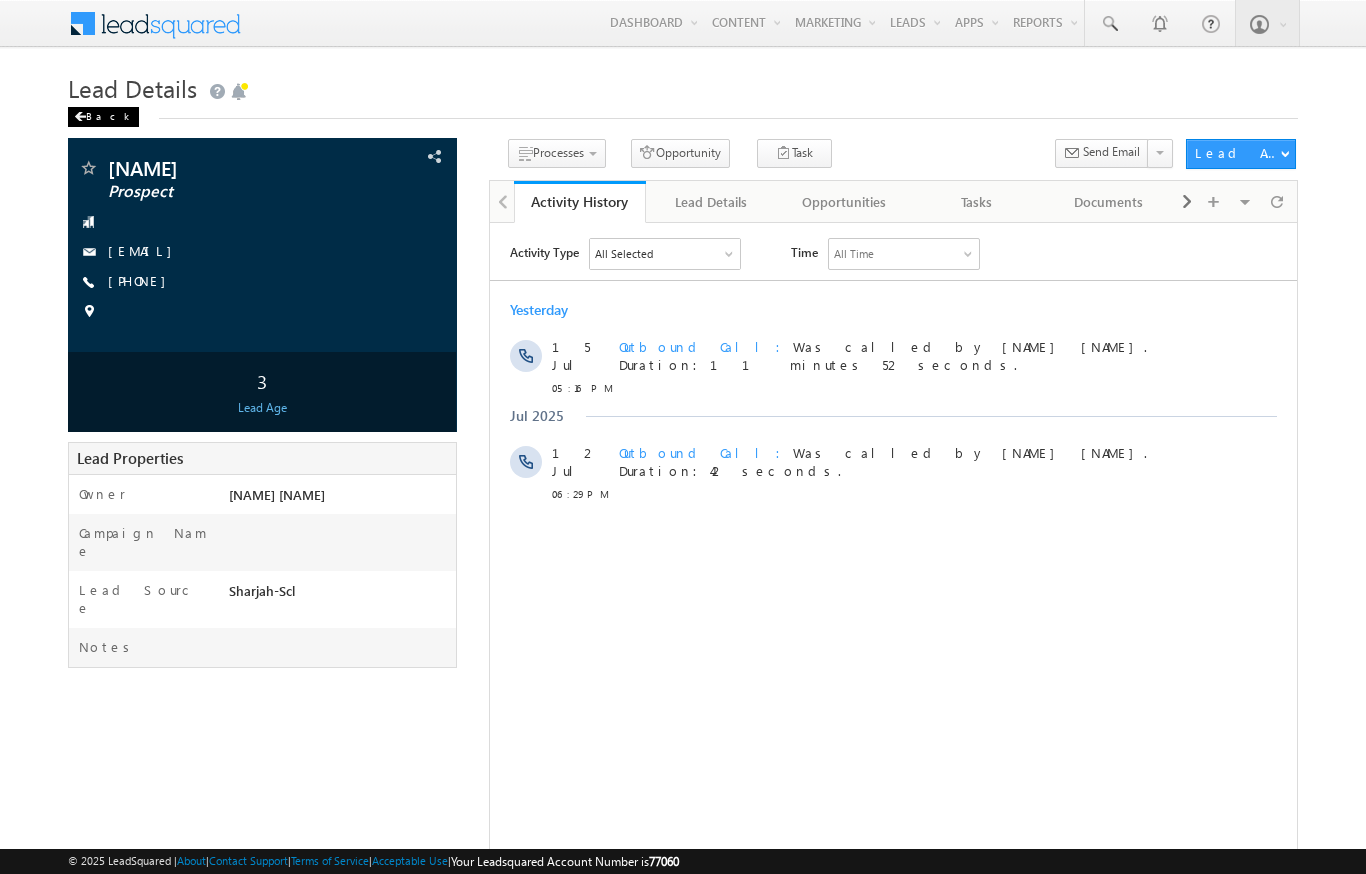 click on "Back" at bounding box center (103, 117) 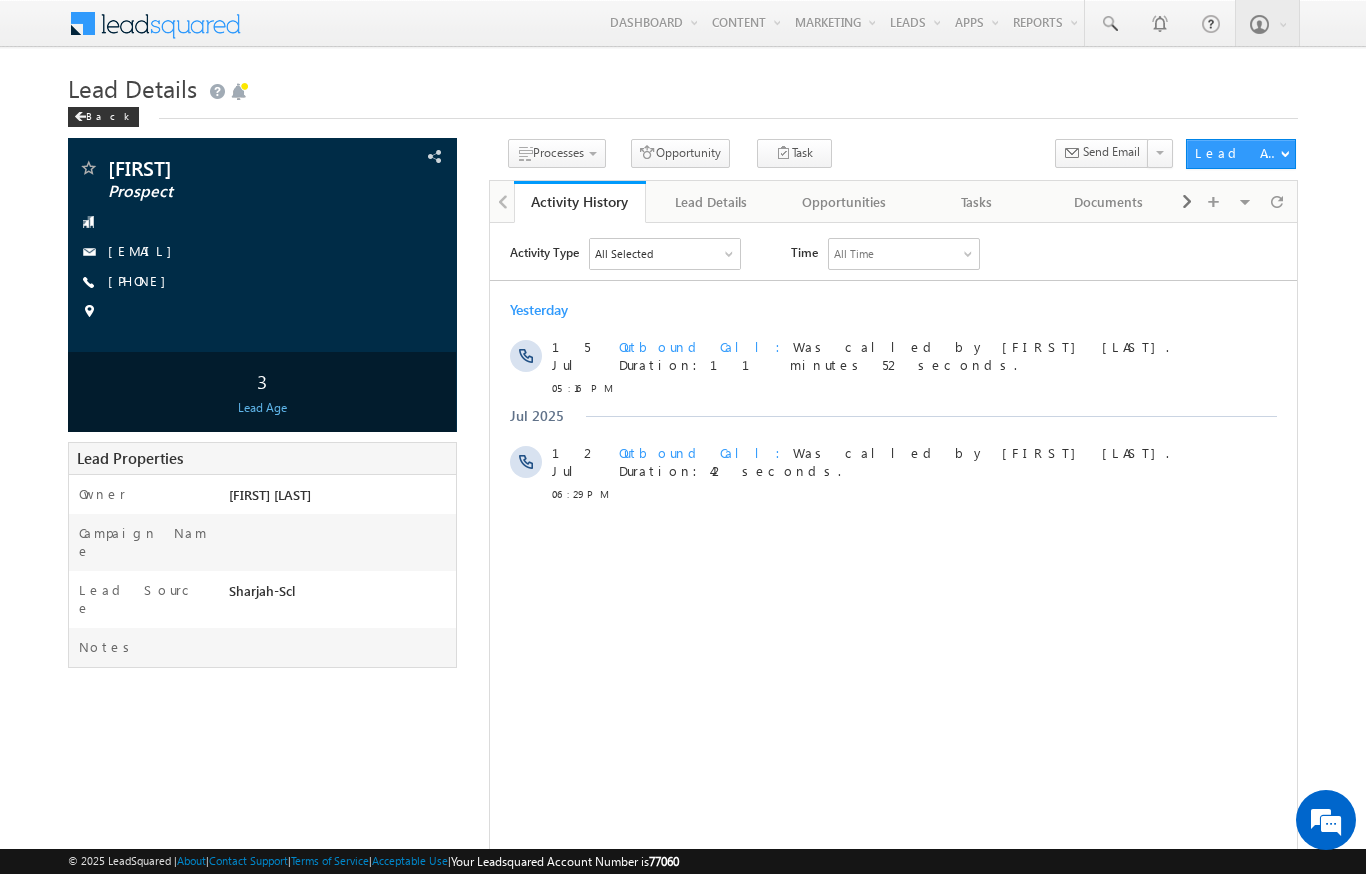 scroll, scrollTop: 0, scrollLeft: 0, axis: both 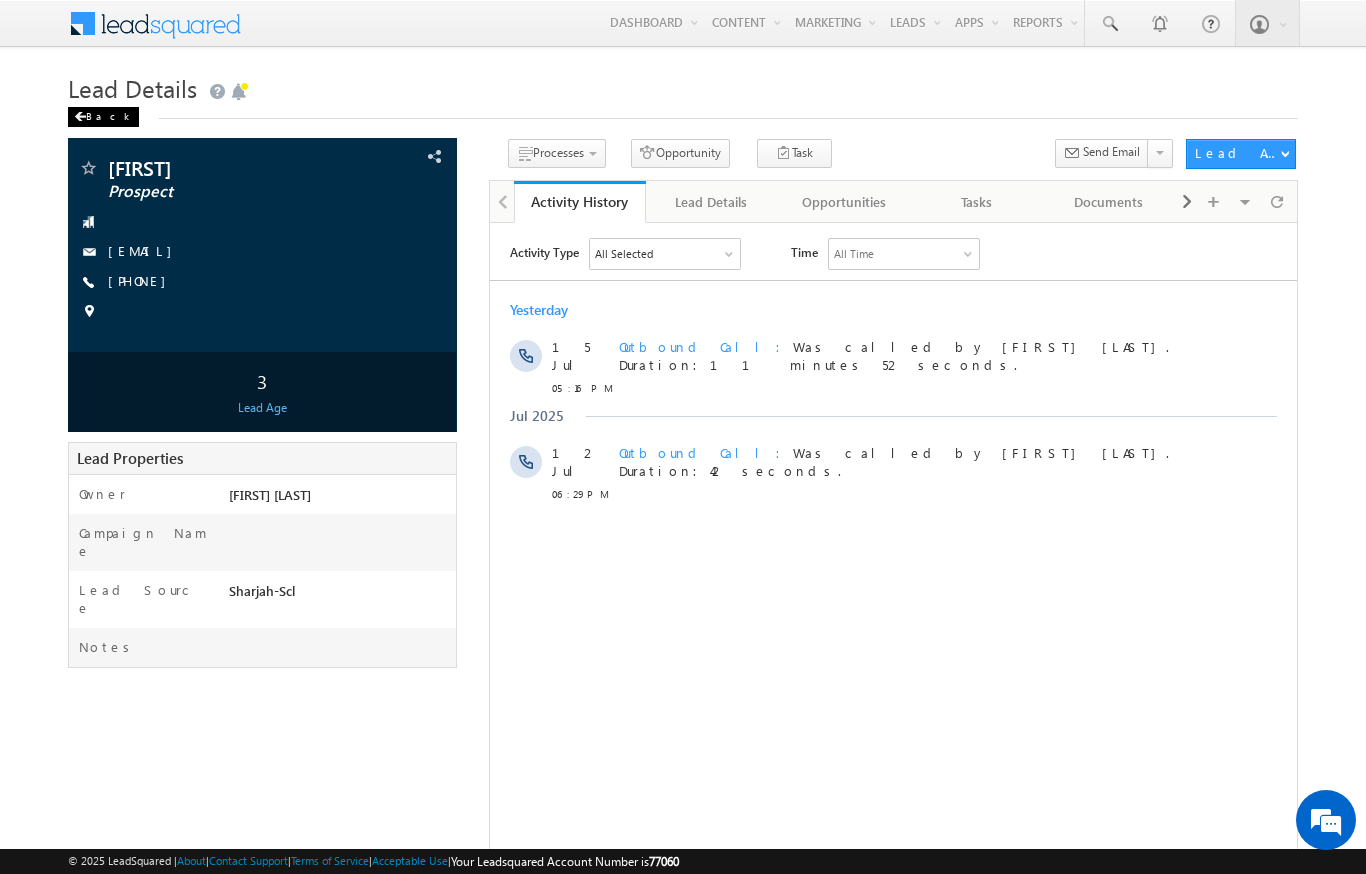 click on "Back" at bounding box center [103, 117] 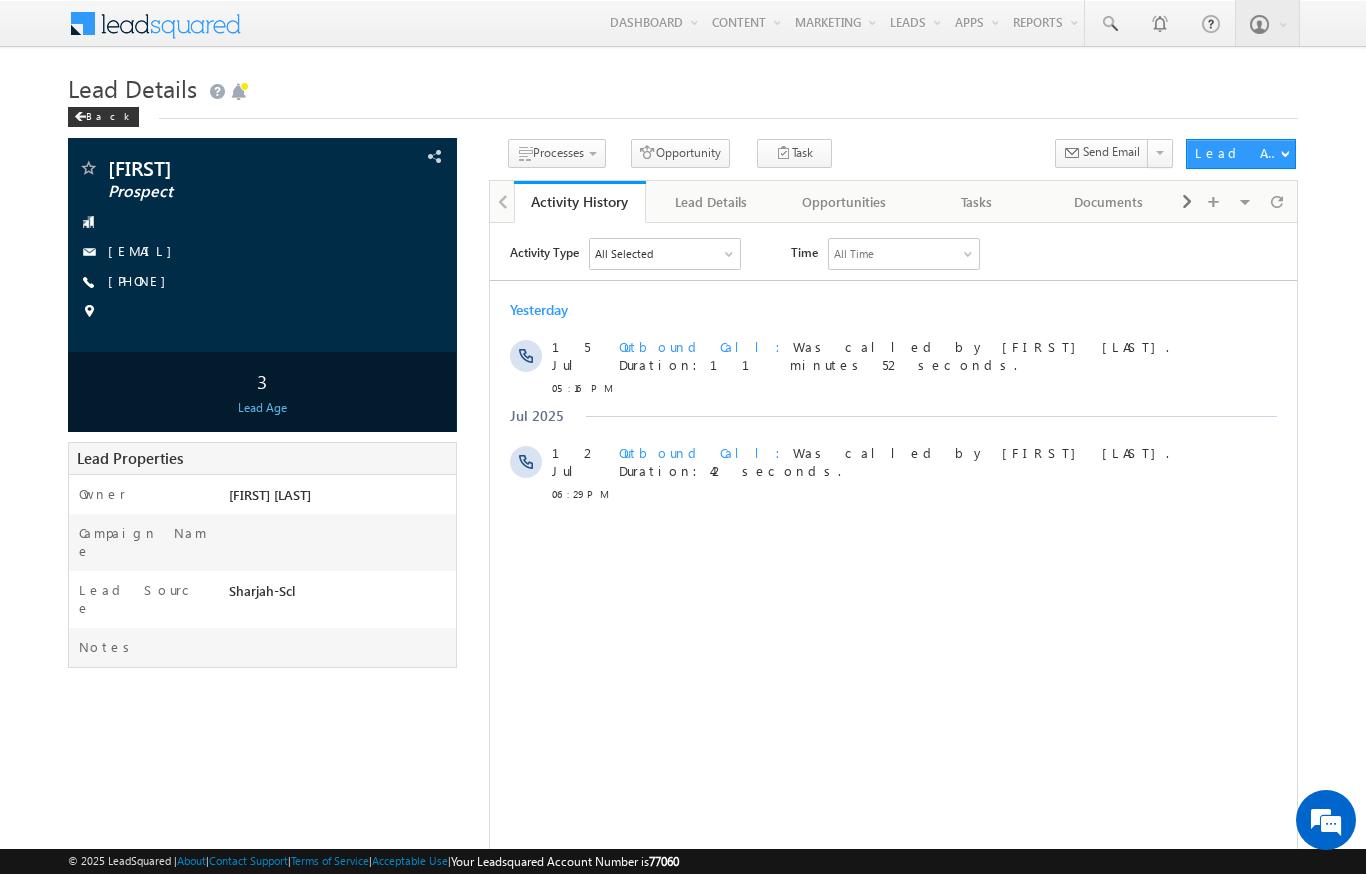 scroll, scrollTop: 0, scrollLeft: 0, axis: both 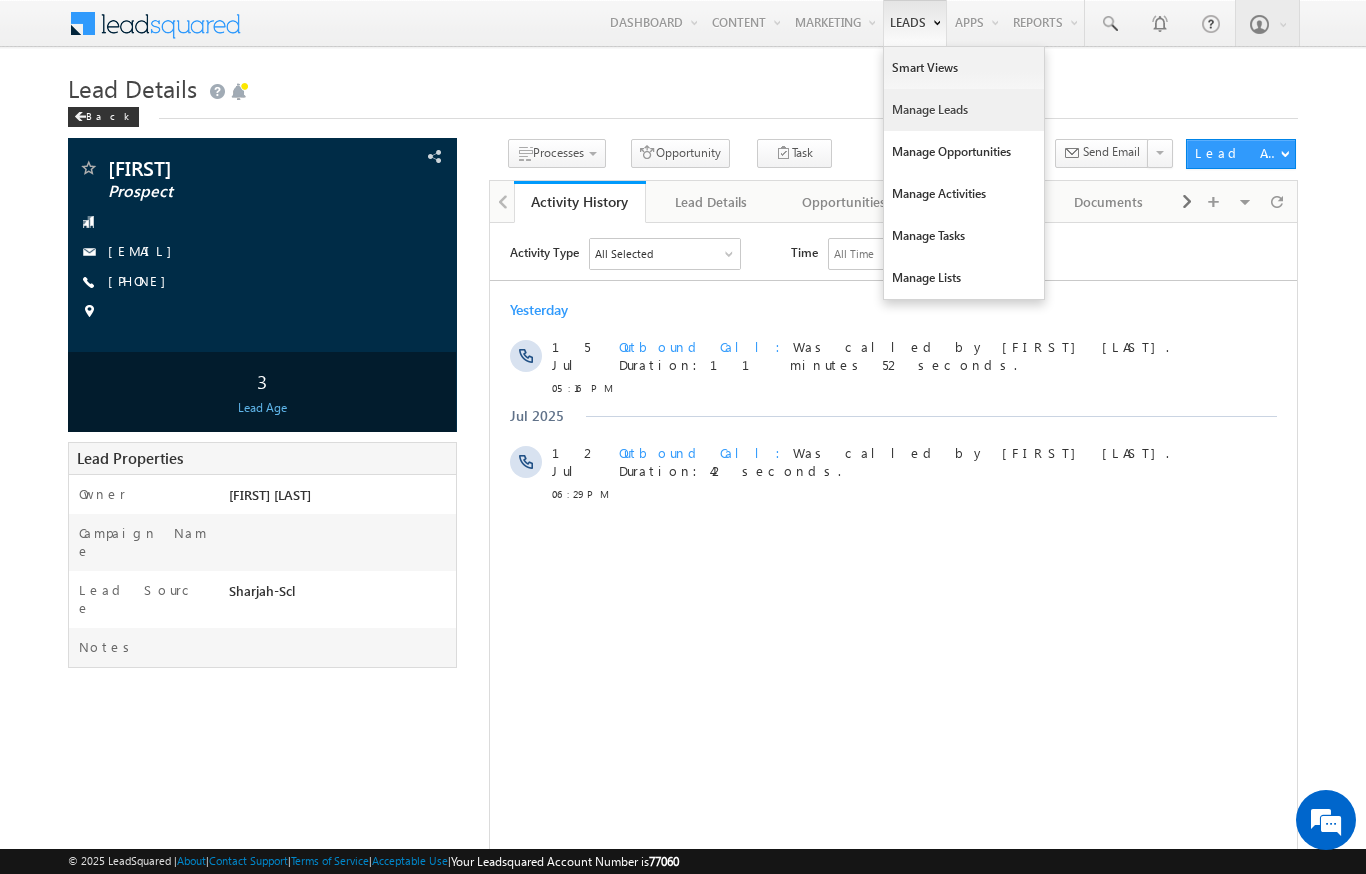 click on "Manage Leads" at bounding box center (964, 110) 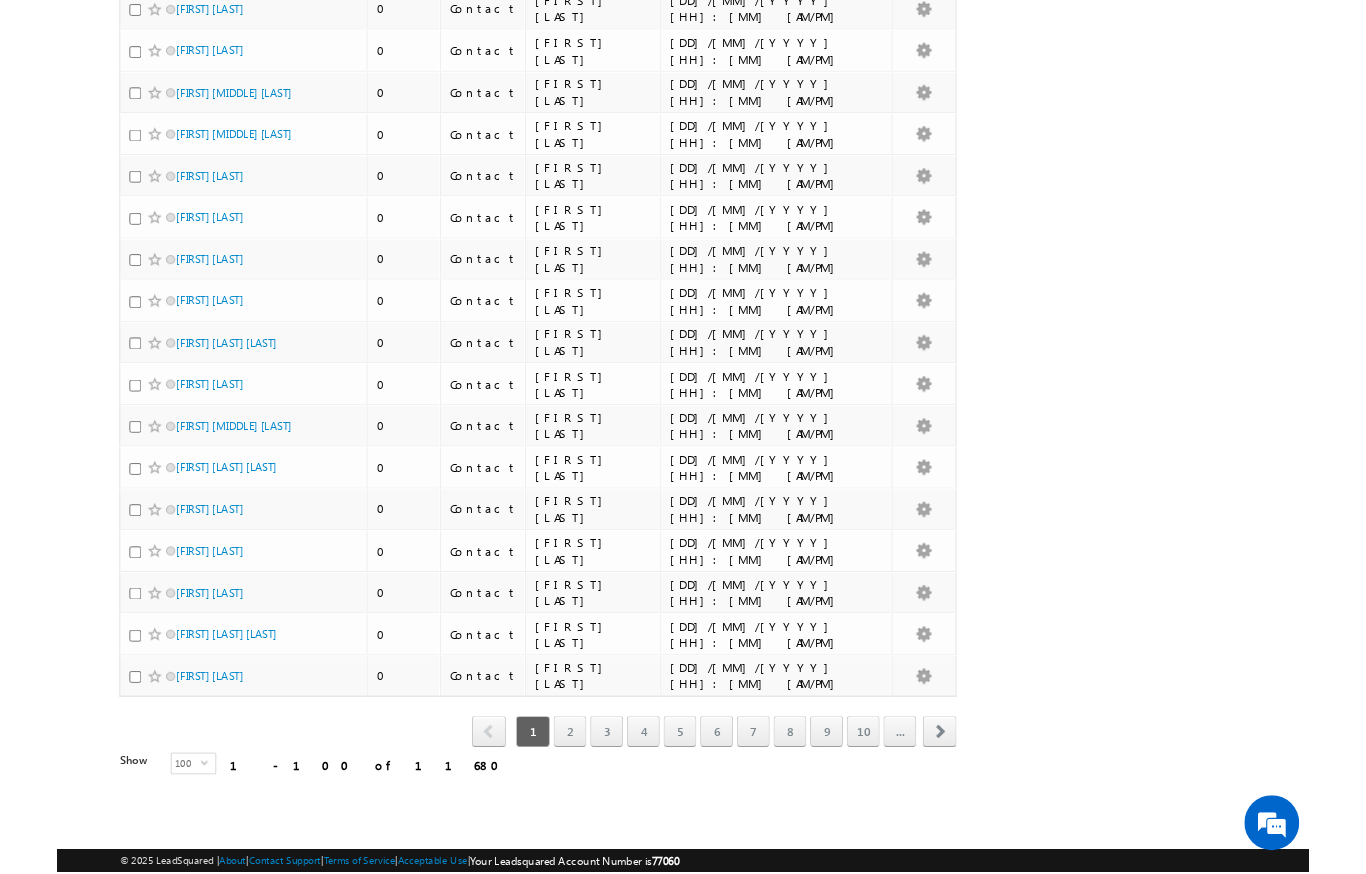 scroll, scrollTop: 4823, scrollLeft: 0, axis: vertical 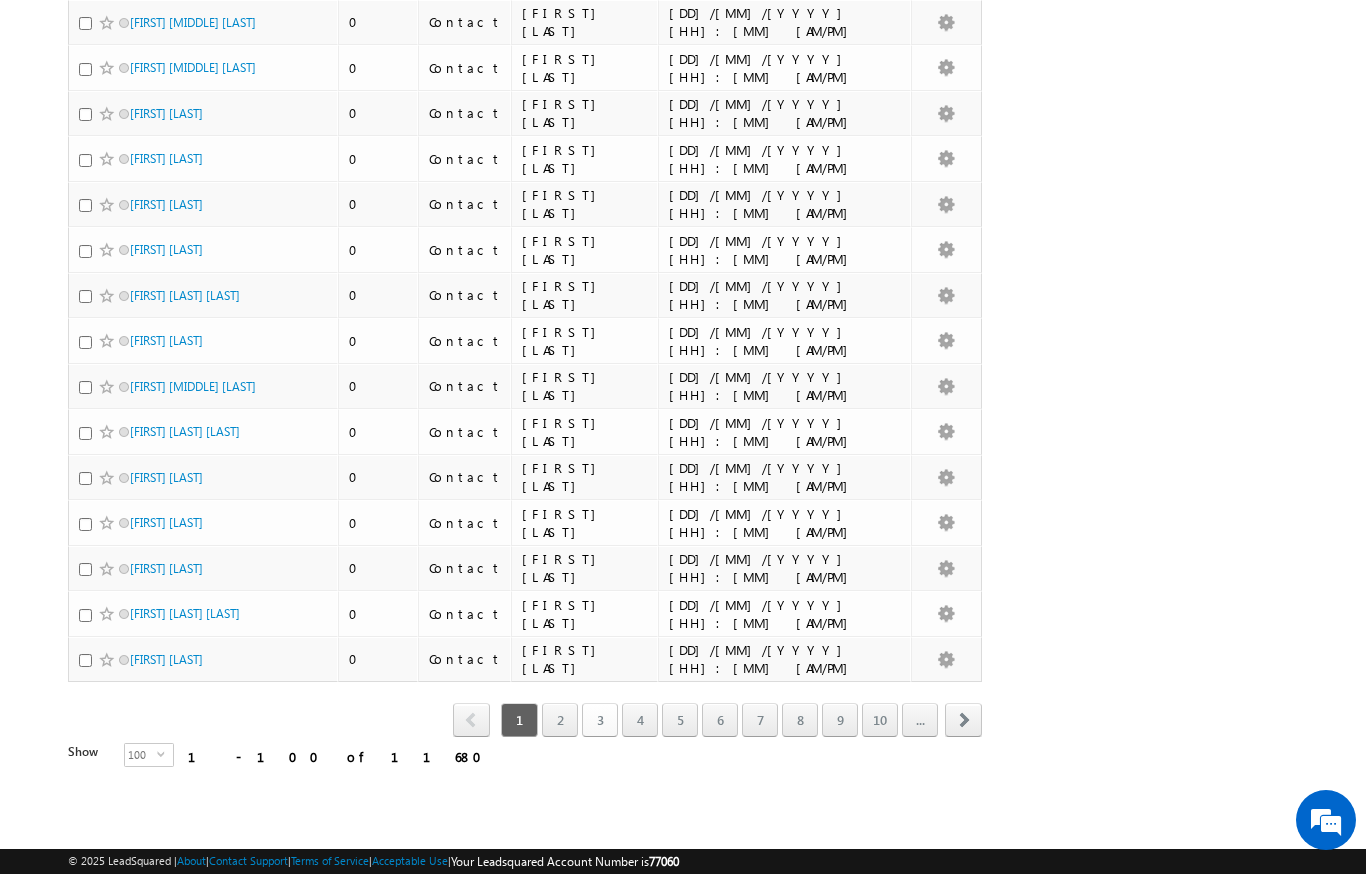 click on "2" at bounding box center [560, 720] 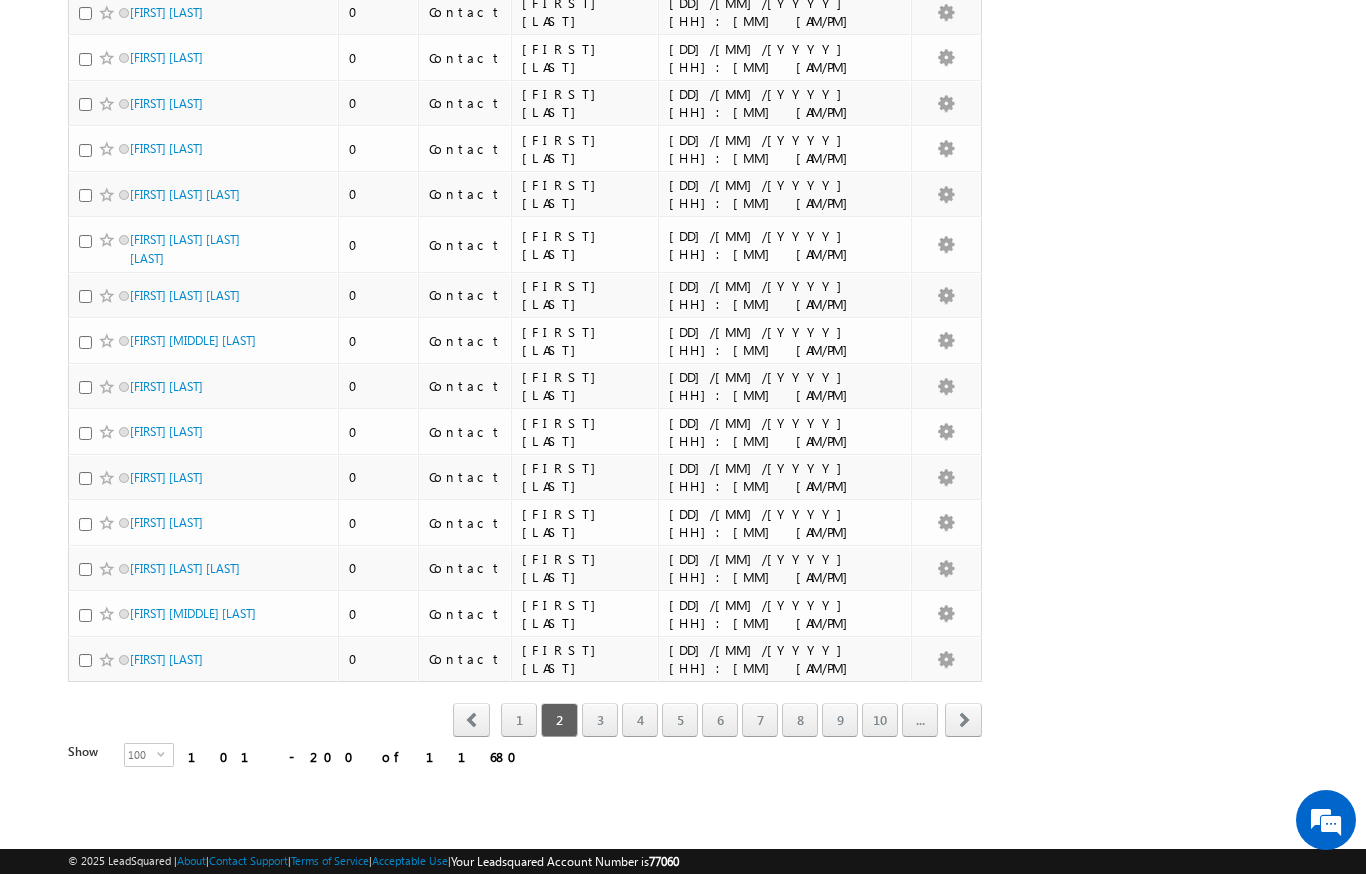 scroll, scrollTop: 4751, scrollLeft: 0, axis: vertical 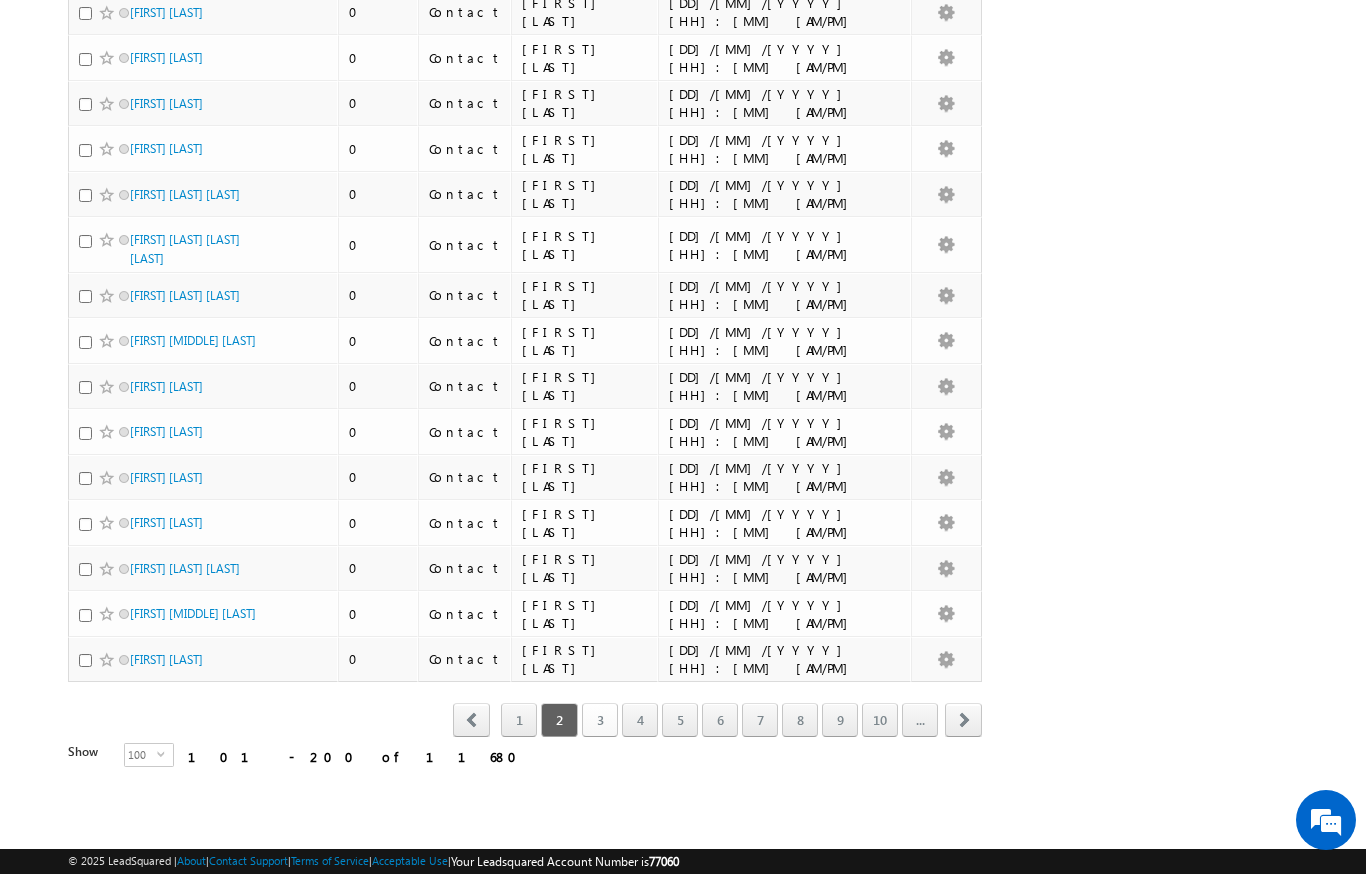 click on "3" at bounding box center [600, 720] 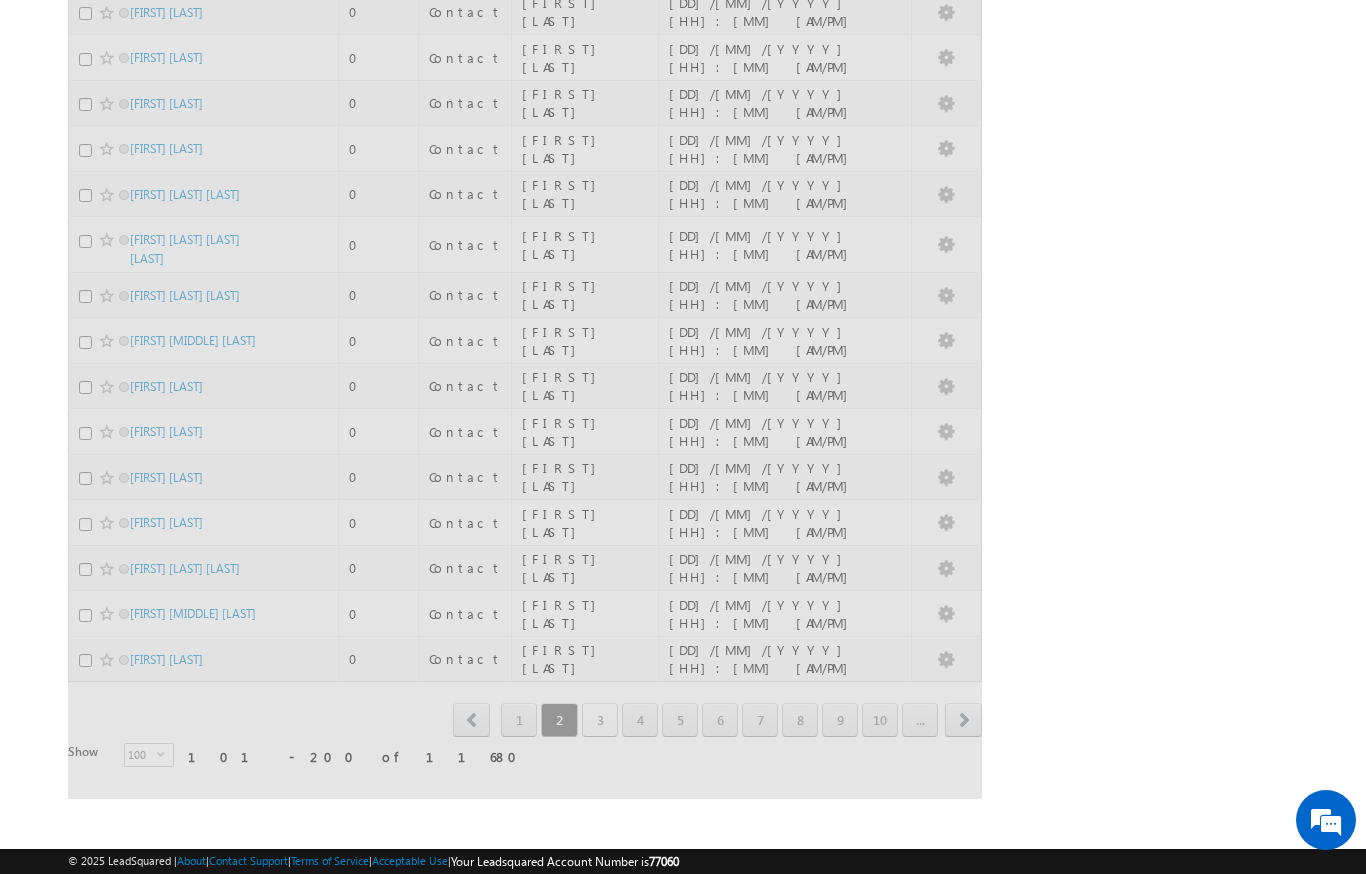 scroll, scrollTop: 0, scrollLeft: 0, axis: both 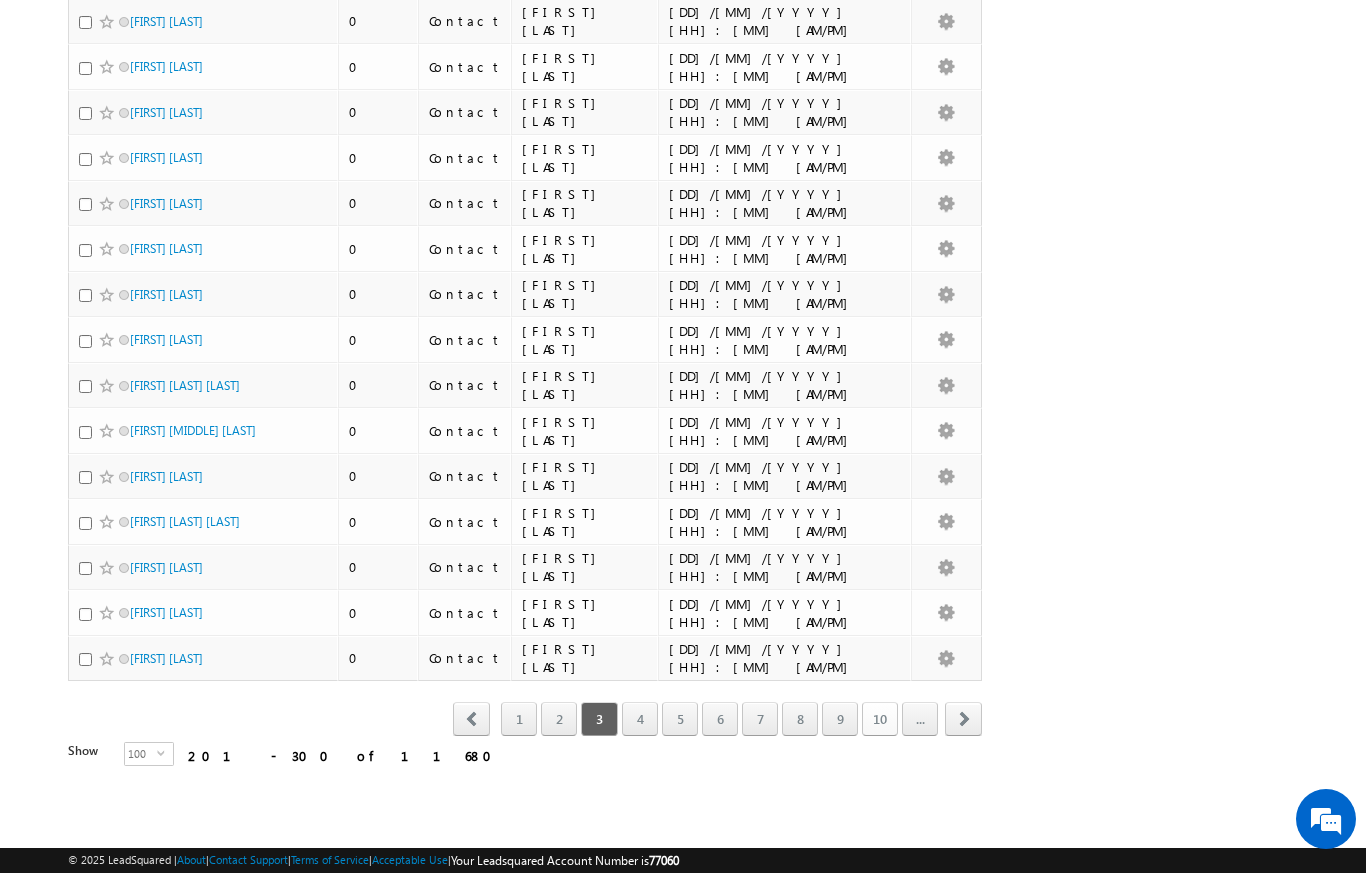 click on "10" at bounding box center [880, 720] 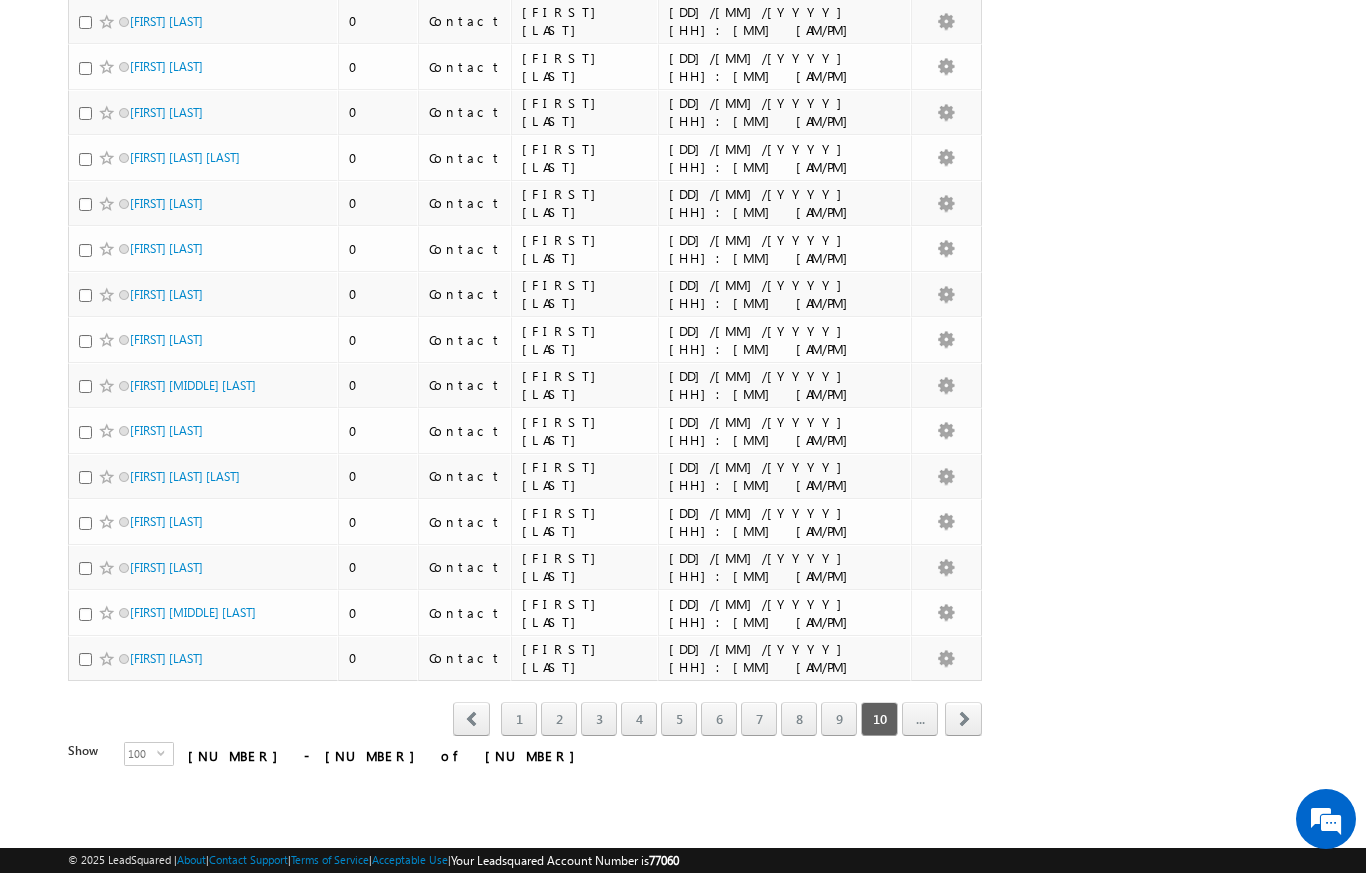 scroll, scrollTop: 4694, scrollLeft: 0, axis: vertical 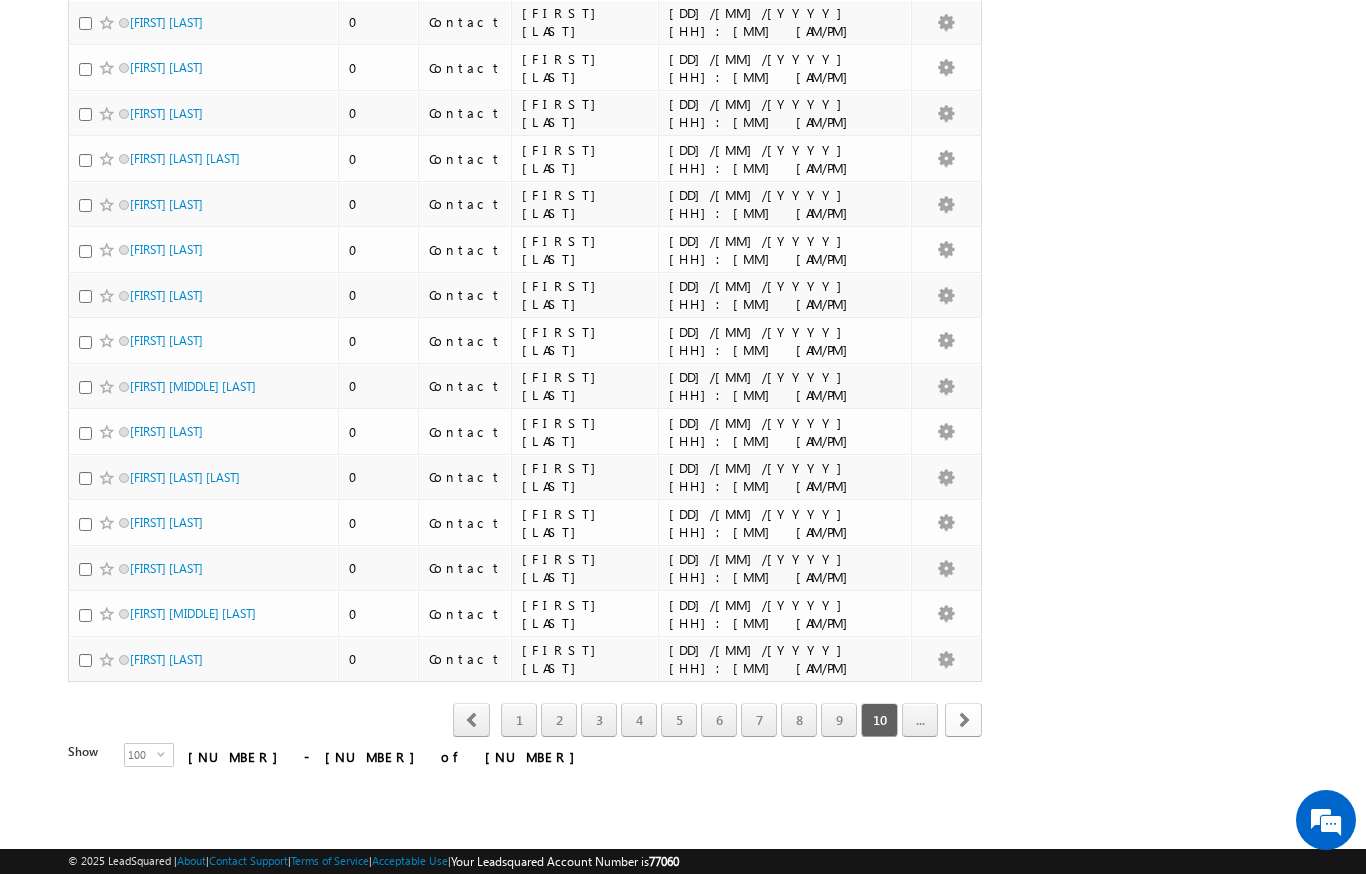 click on "next" at bounding box center (963, 720) 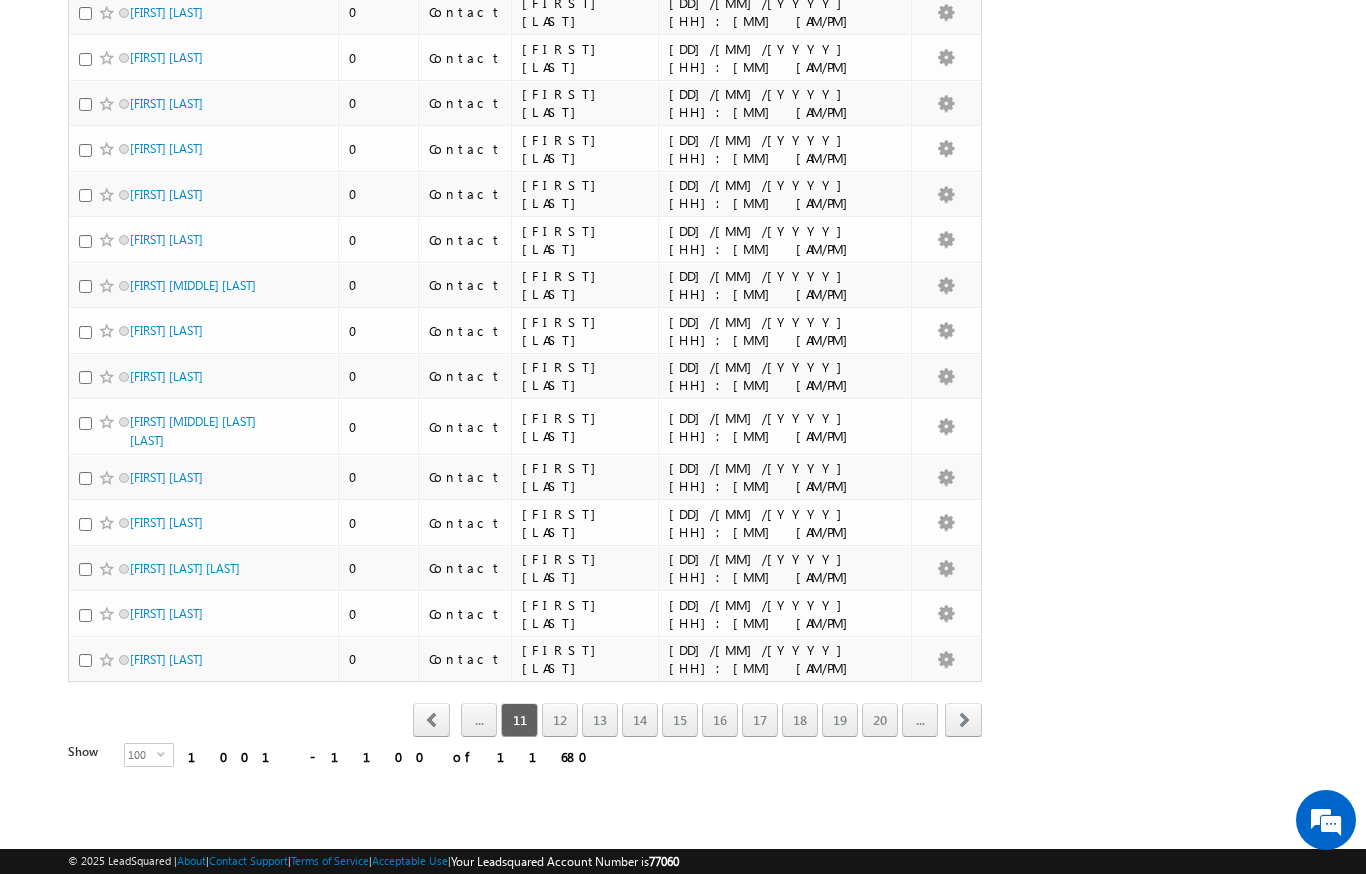 scroll, scrollTop: 4616, scrollLeft: 0, axis: vertical 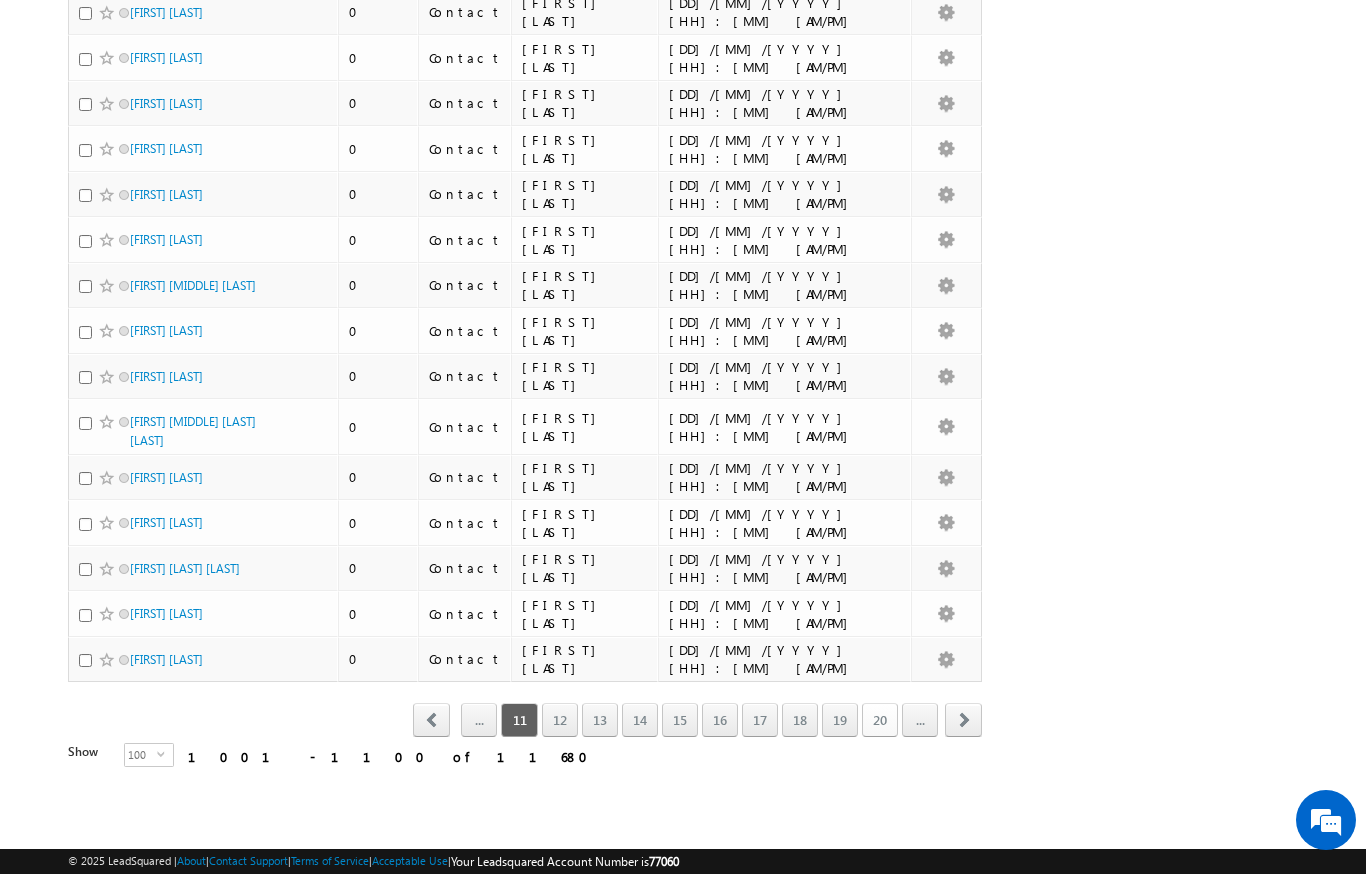 click on "20" at bounding box center [880, 720] 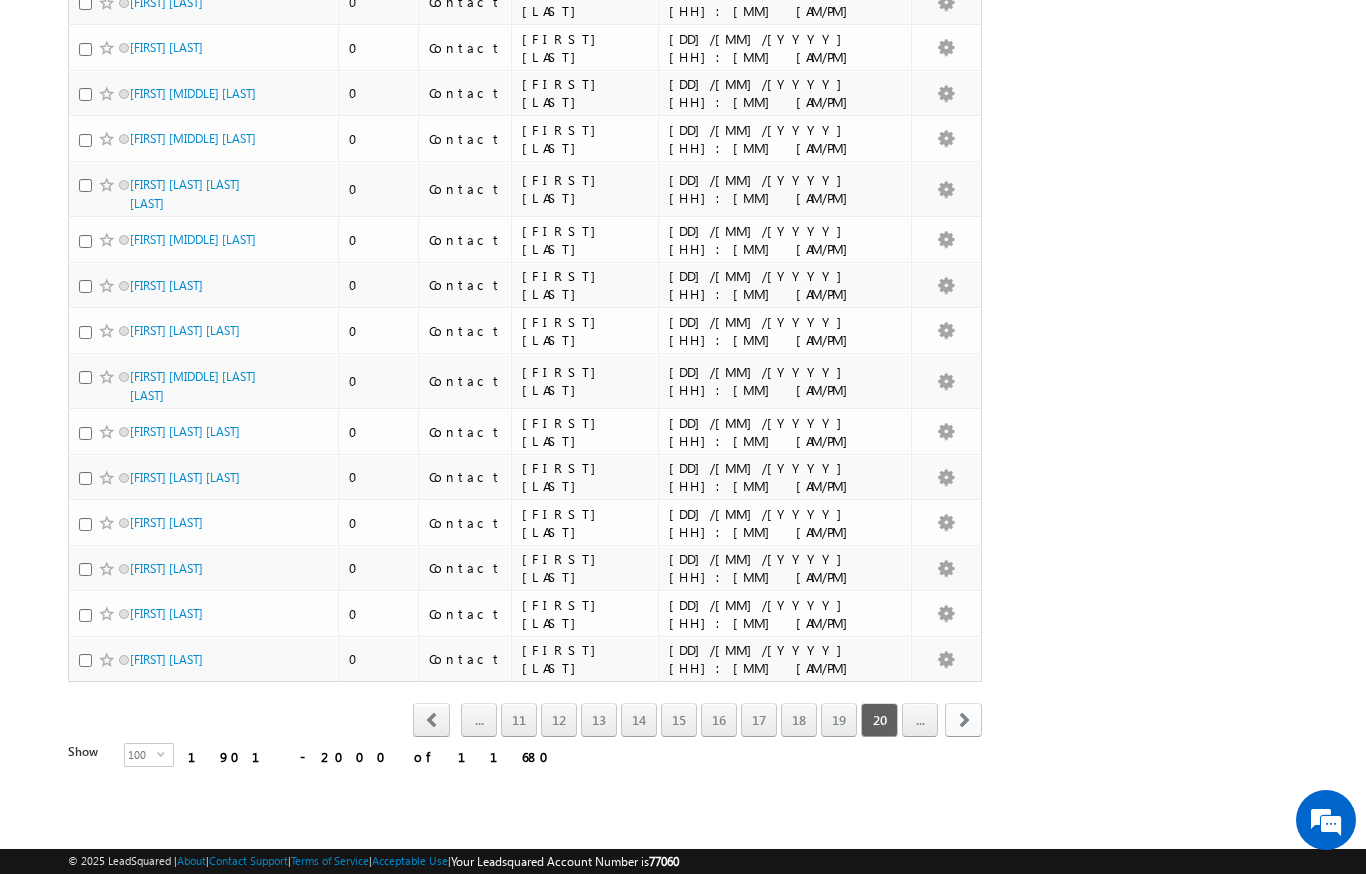click on "next" at bounding box center (963, 720) 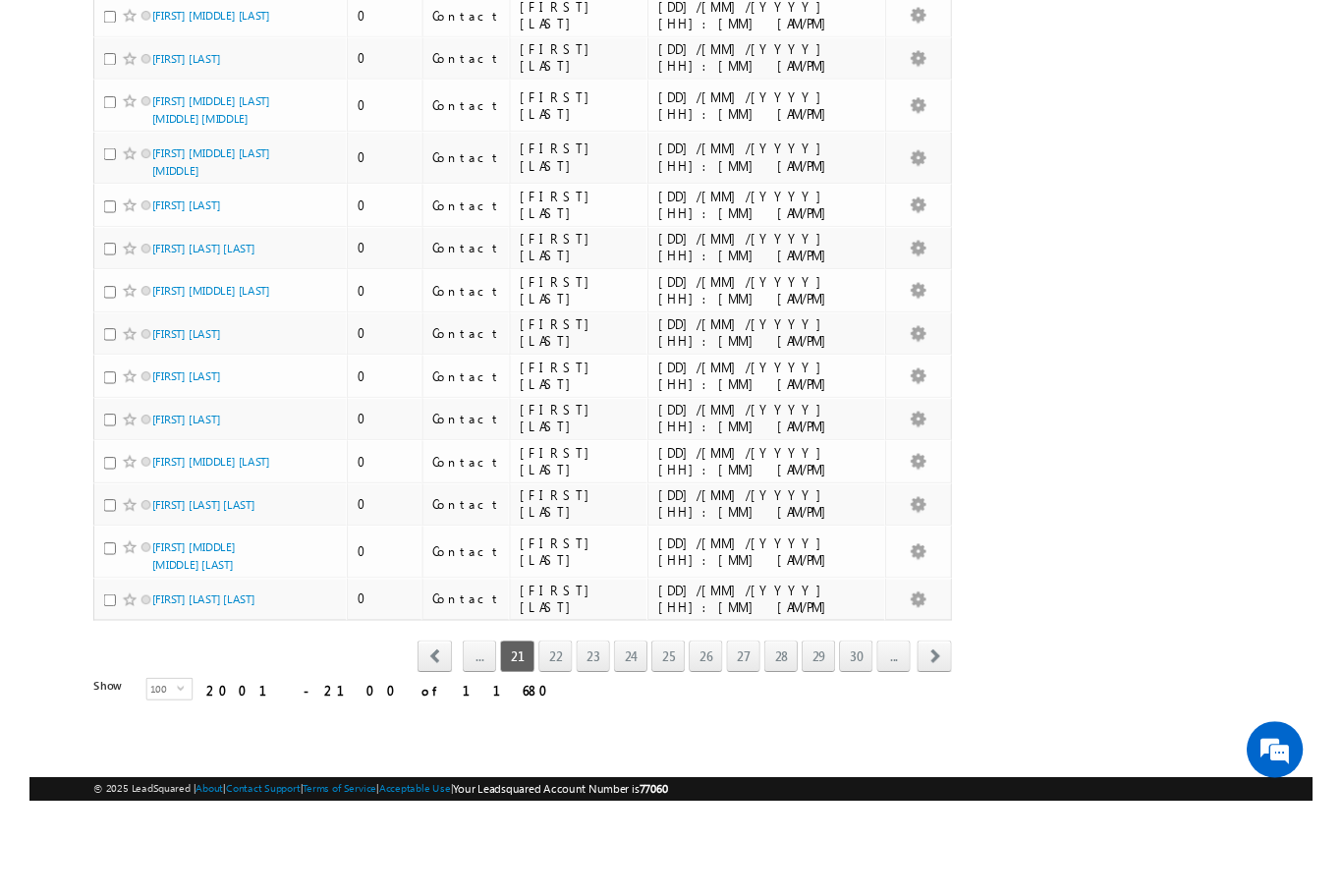 scroll, scrollTop: 4613, scrollLeft: 0, axis: vertical 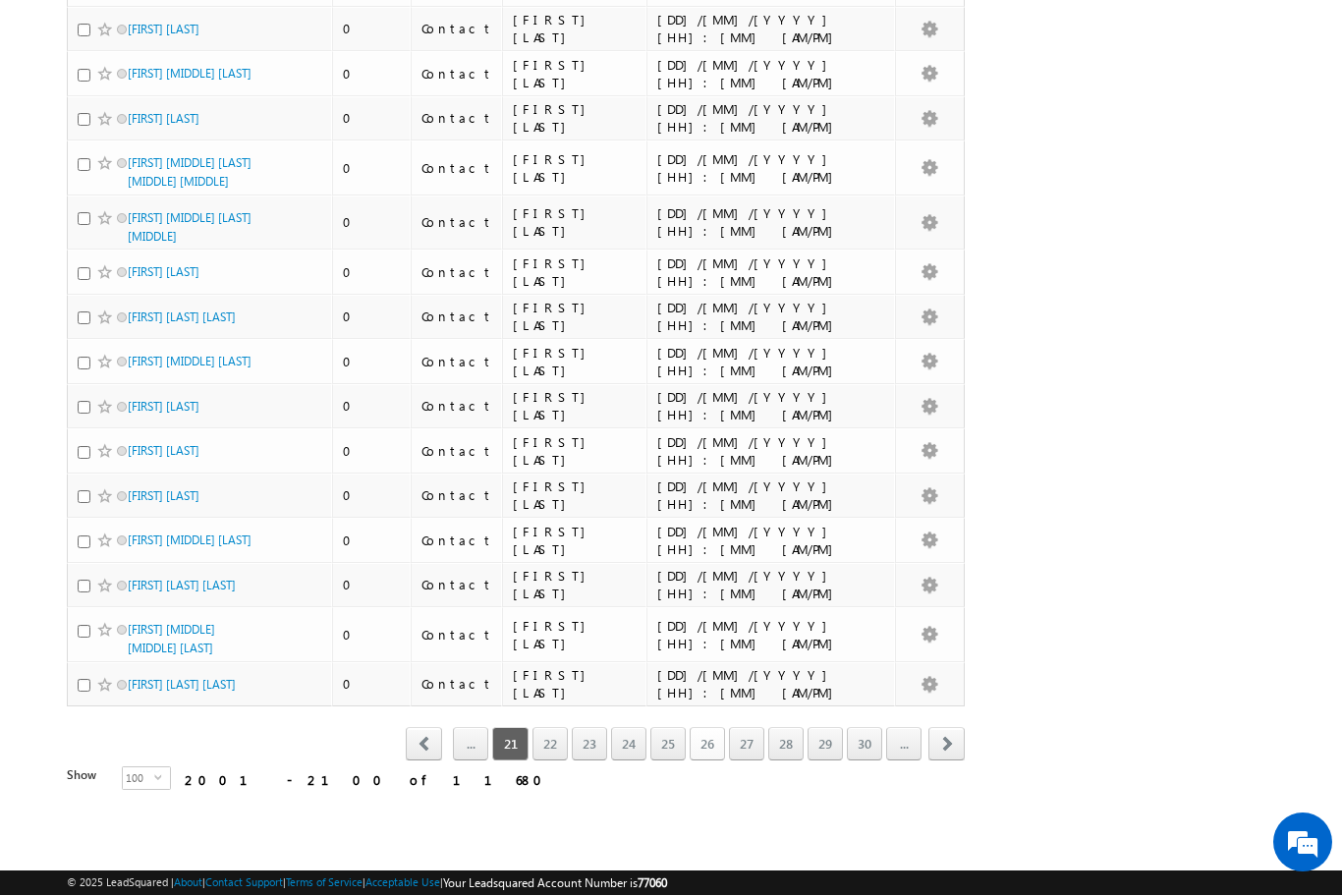 click on "26" at bounding box center [707, 745] 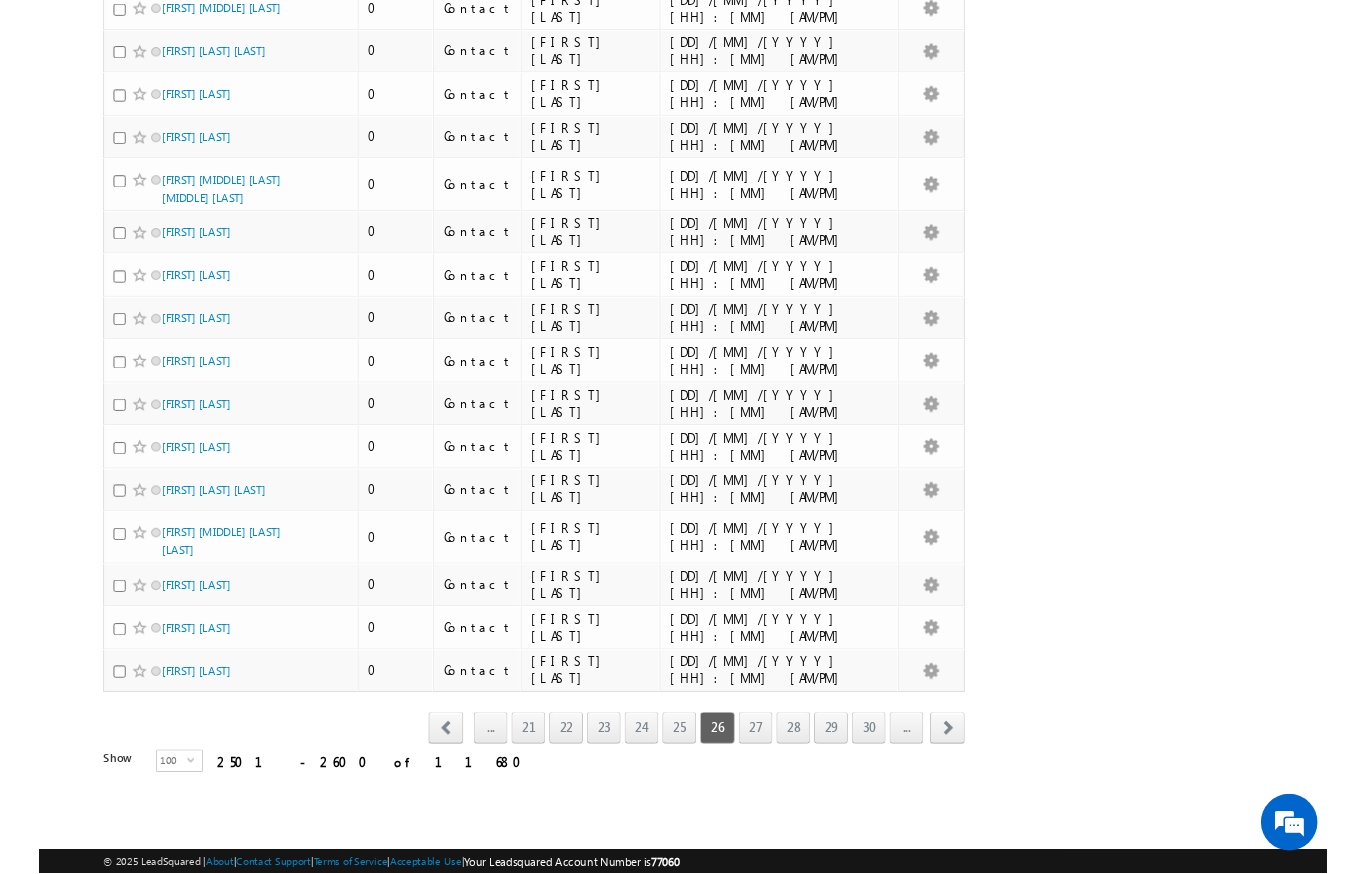 scroll, scrollTop: 4723, scrollLeft: 0, axis: vertical 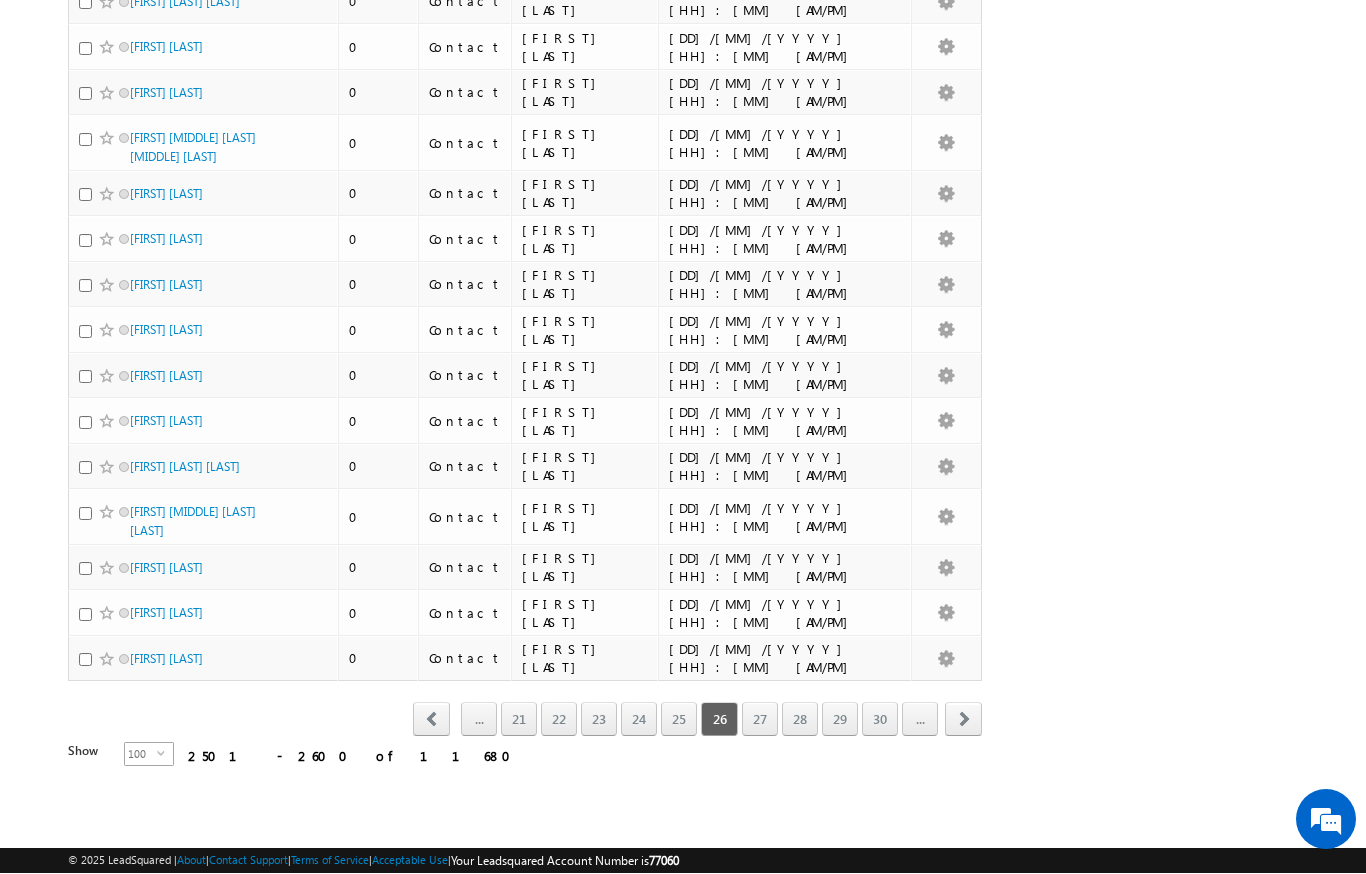 click on "select" at bounding box center (165, 761) 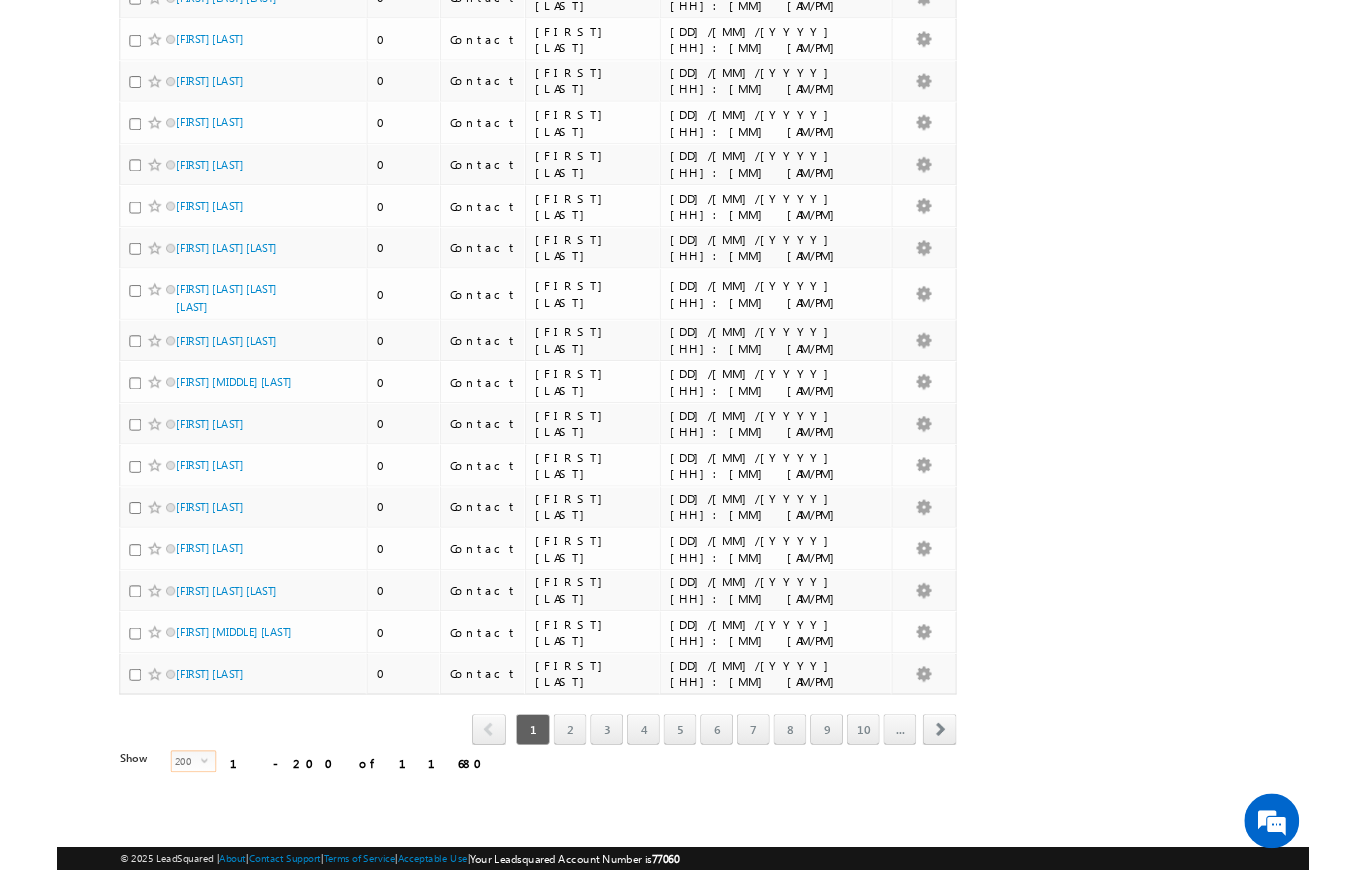 scroll, scrollTop: 10044, scrollLeft: 0, axis: vertical 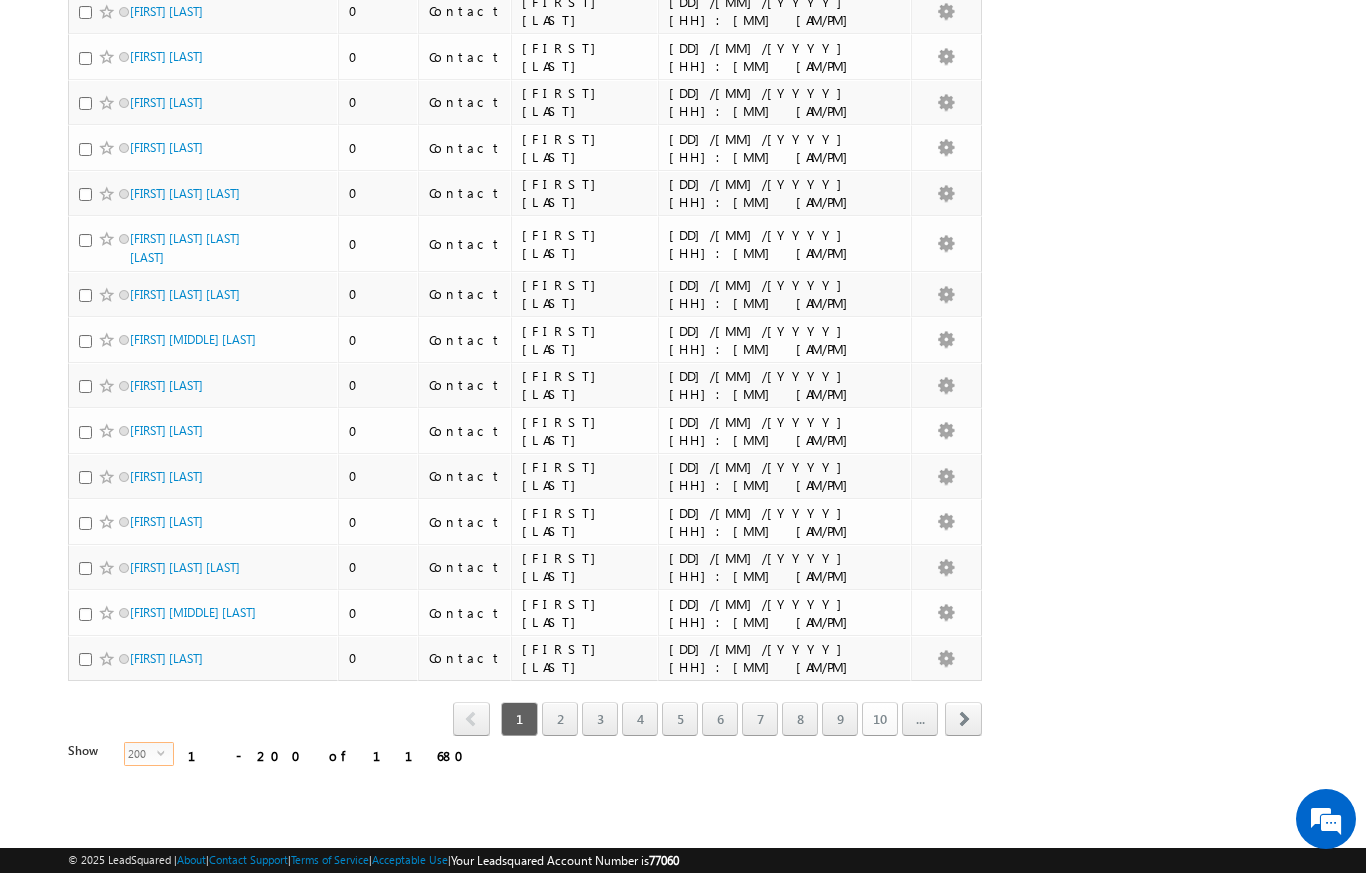 click on "10" at bounding box center [880, 720] 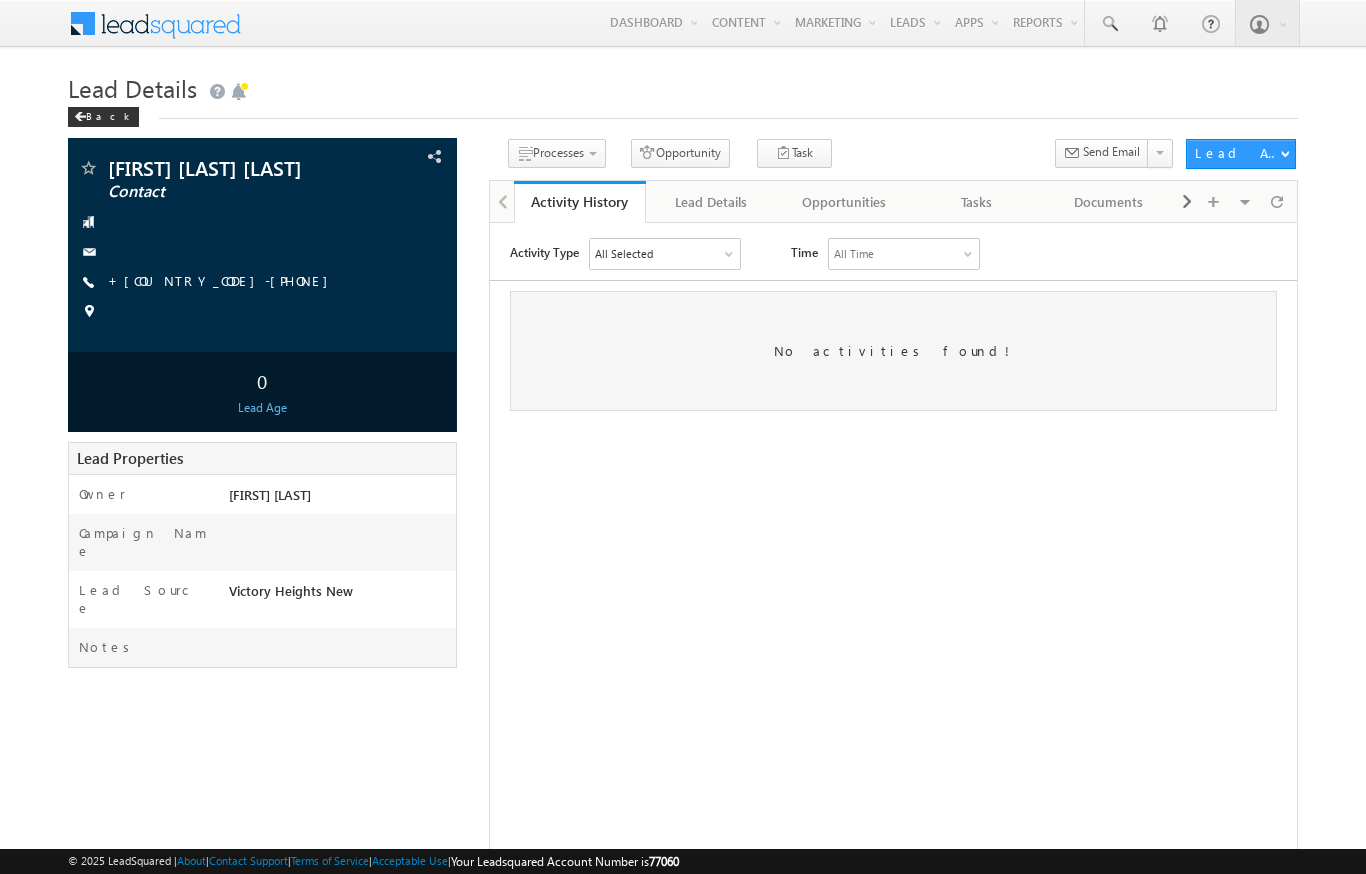 scroll, scrollTop: 0, scrollLeft: 0, axis: both 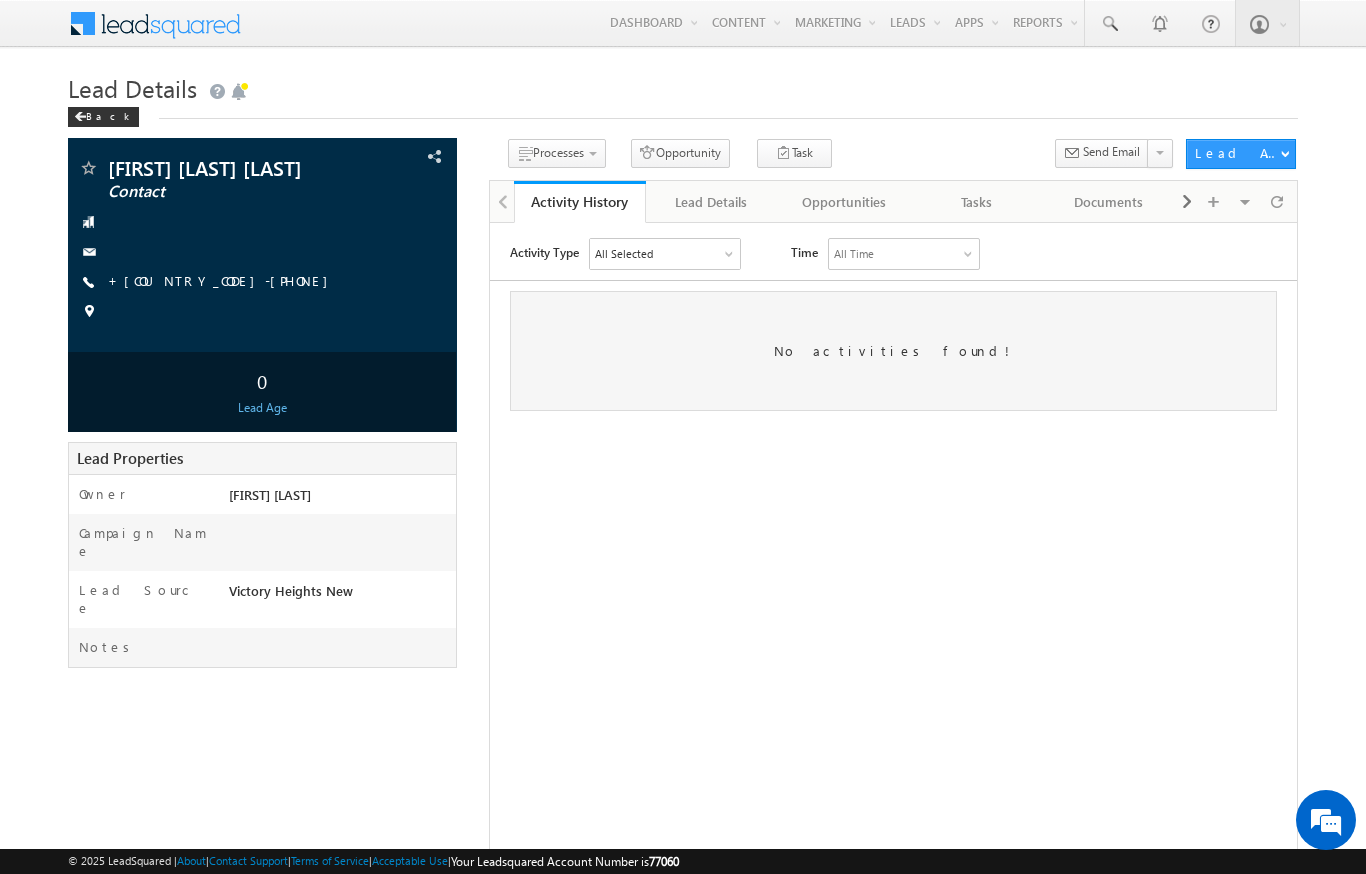 click on "Activity Type
All Selected
Select All Sales Activities 1 Sales Activity Opportunities 1 Sale Punch Email Activities 18 Email Bounced Email Link Clicked Email Marked Spam Email Opened Inbound Lead through Email Mailing preference link clicked Negative Response to Email Neutral Response to Email Positive Response to Email Resubscribed Subscribed To Newsletter Subscribed To Promotional Emails Unsubscribe Link Clicked Unsubscribed Unsubscribed From Newsletter Unsubscribed From Promotional Emails View in browser link Clicked Email Sent Web Activities 5 Conversion Button Clicked Converted to Lead Form Submitted on Website Page Visited on Website Tracking URL Clicked Lead Capture Activities 1 Lead Capture Phone Call Activities 2 25 2. DNP 5" at bounding box center [892, 323] 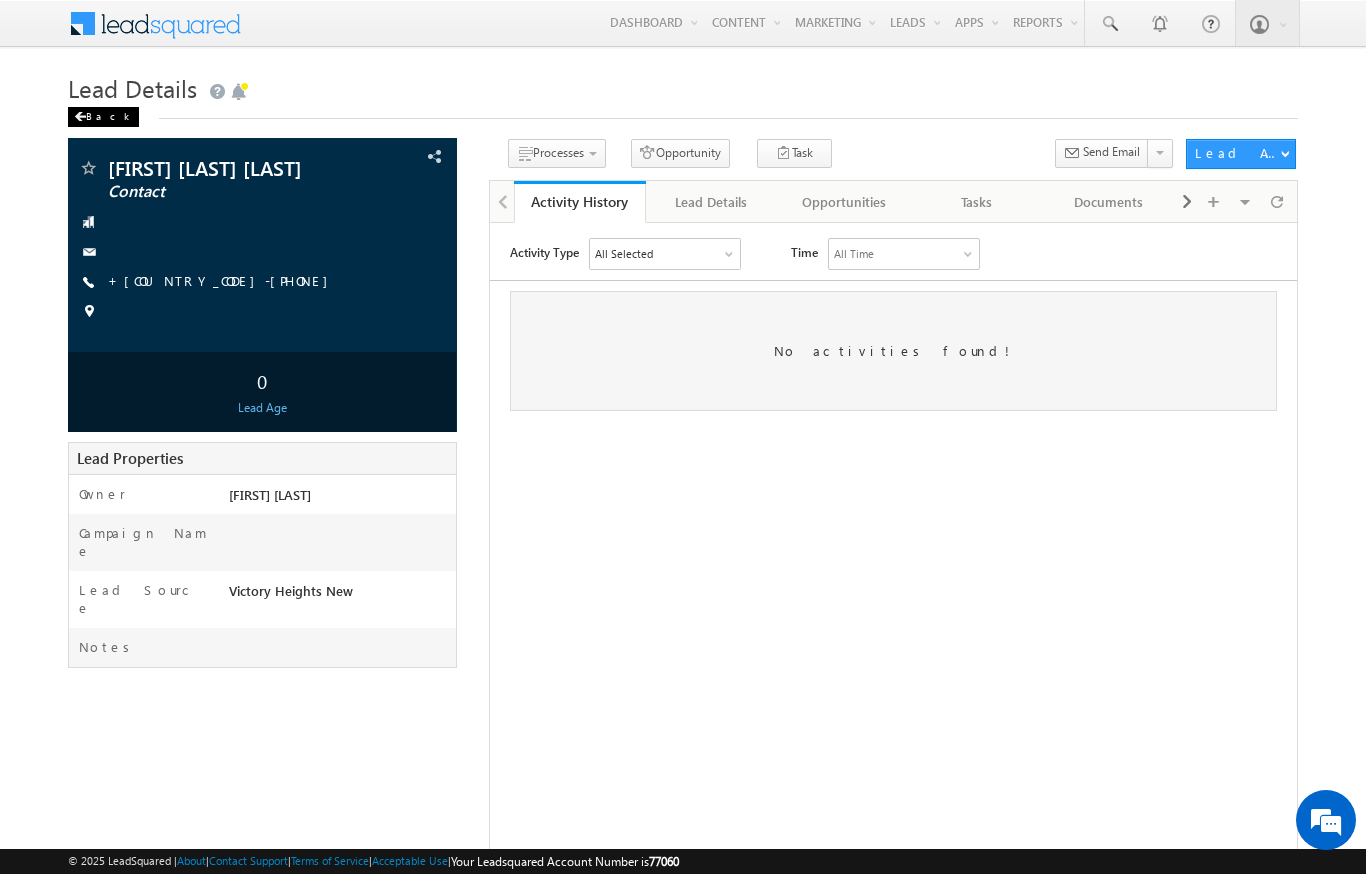 click on "Back" at bounding box center [103, 117] 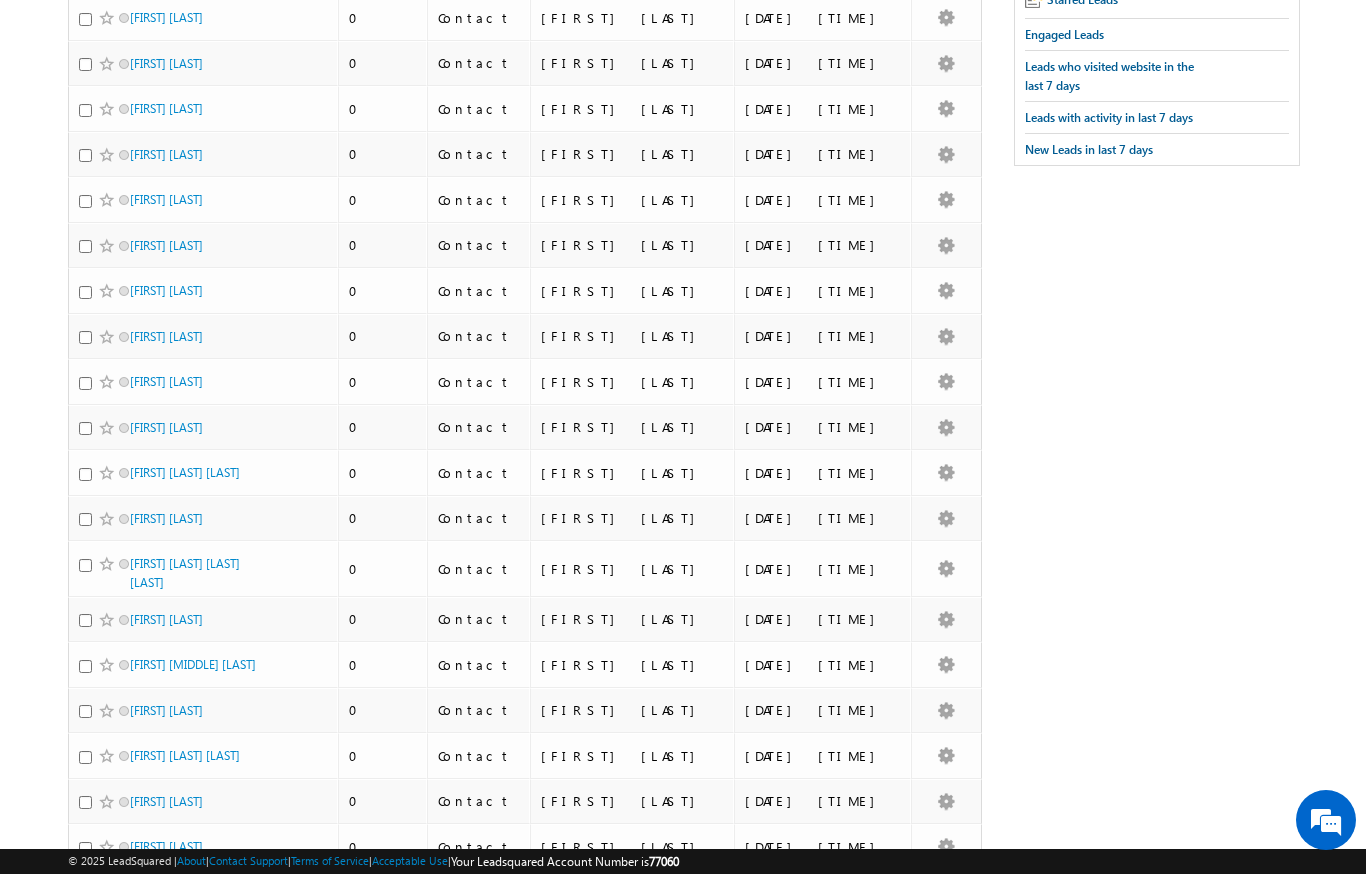 scroll, scrollTop: 0, scrollLeft: 0, axis: both 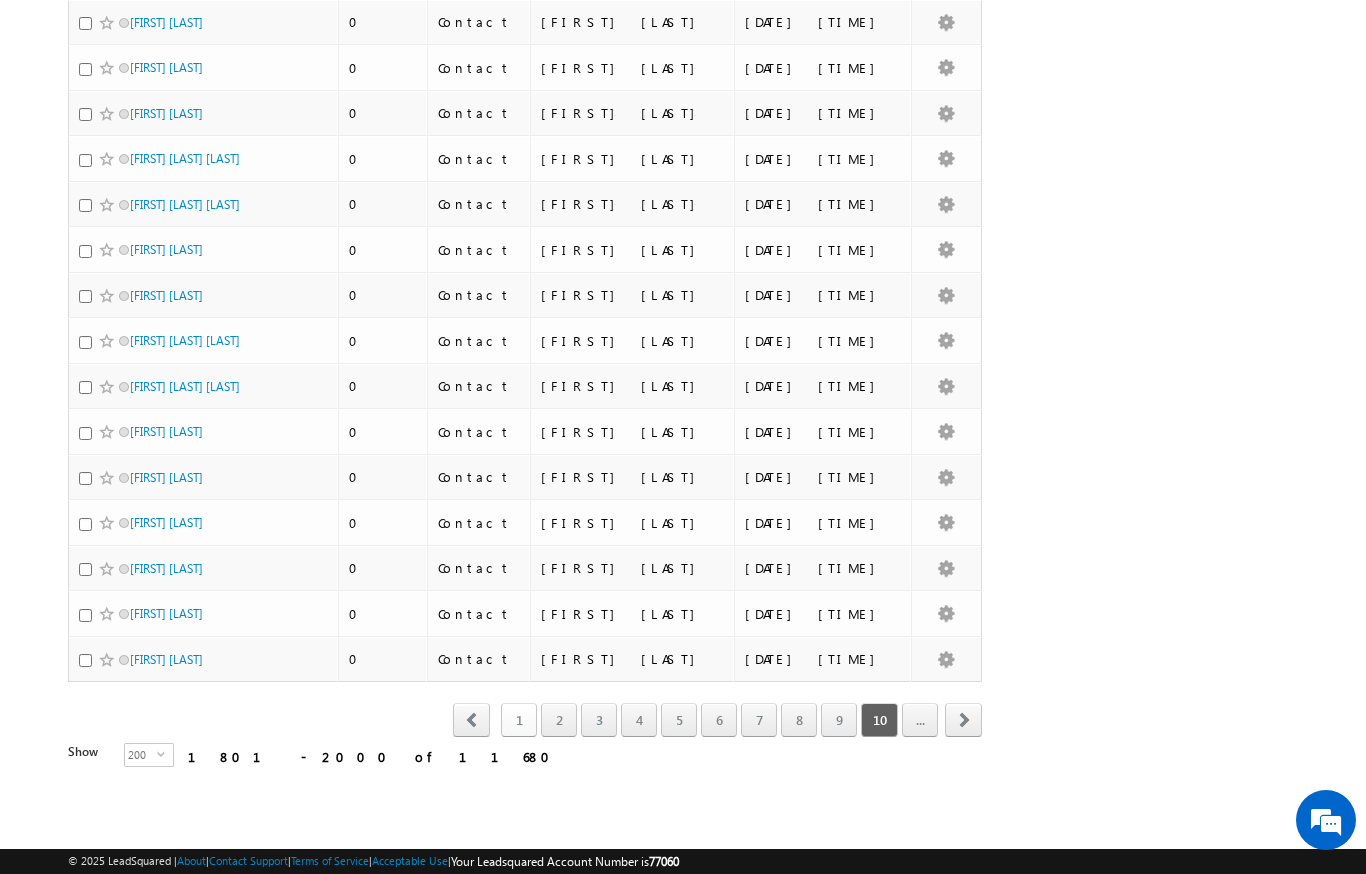 click on "1" at bounding box center (519, 720) 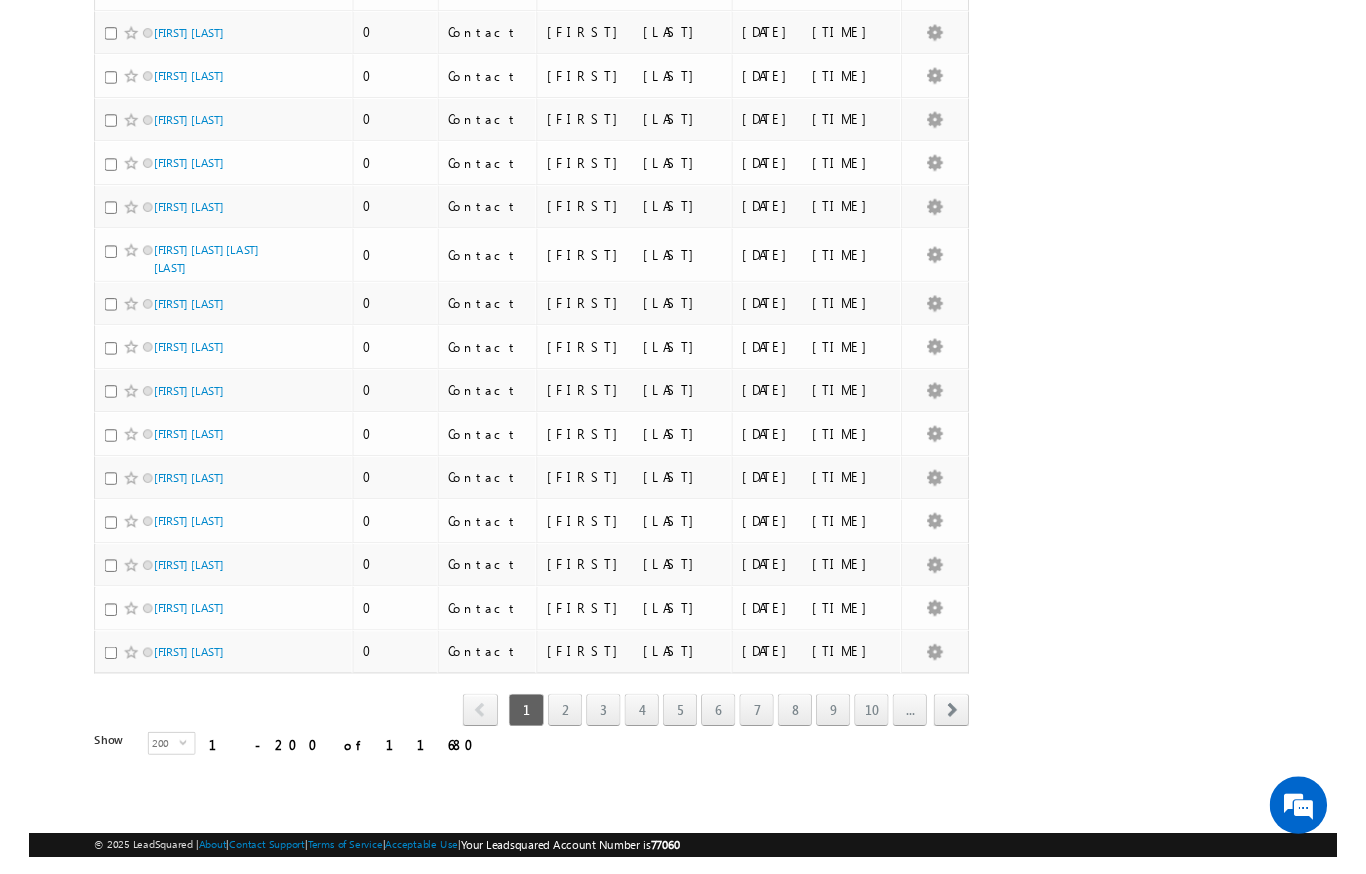 scroll, scrollTop: 10044, scrollLeft: 0, axis: vertical 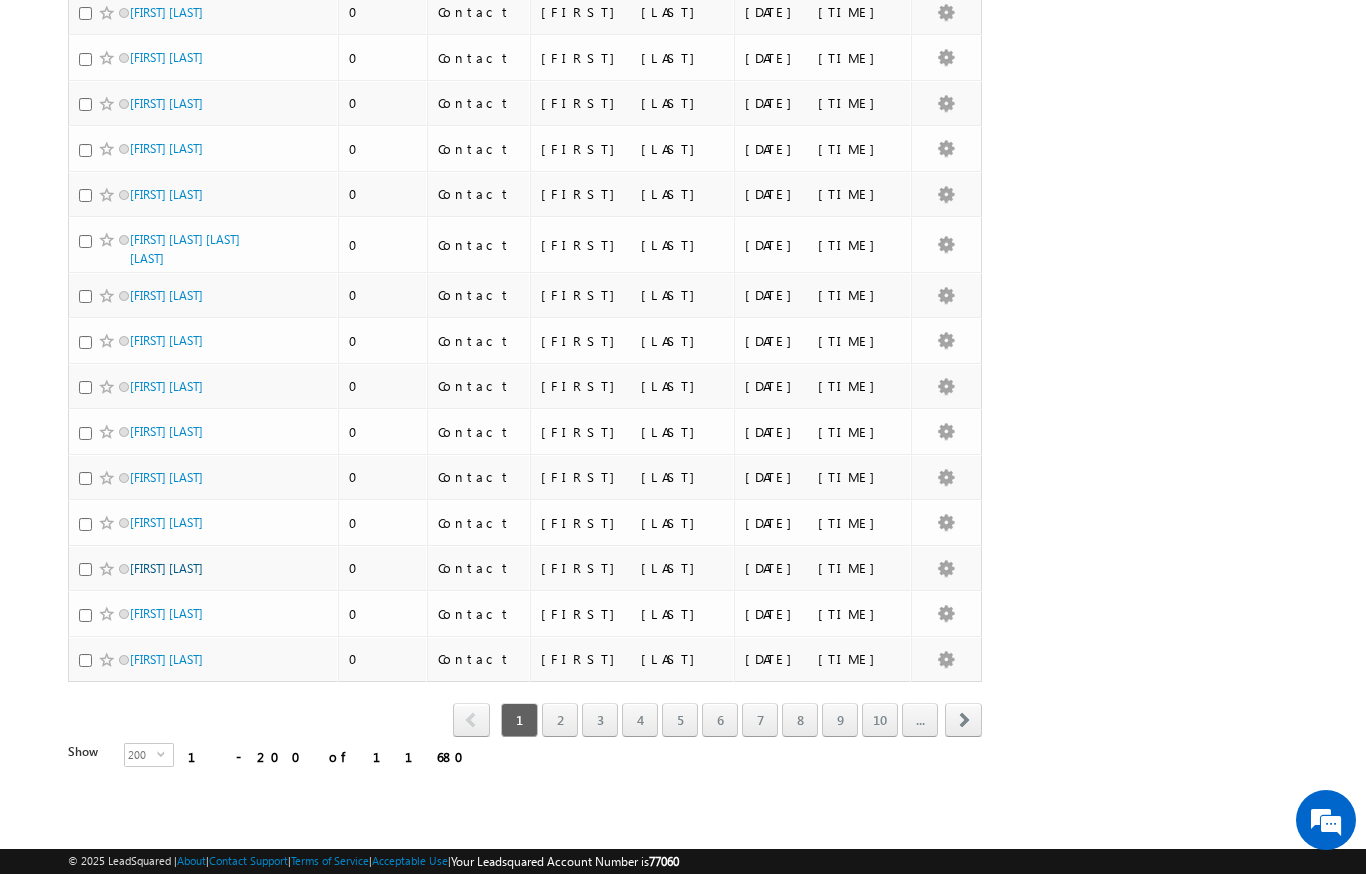 click on "[FIRST] [LAST] [LAST]" at bounding box center [166, 568] 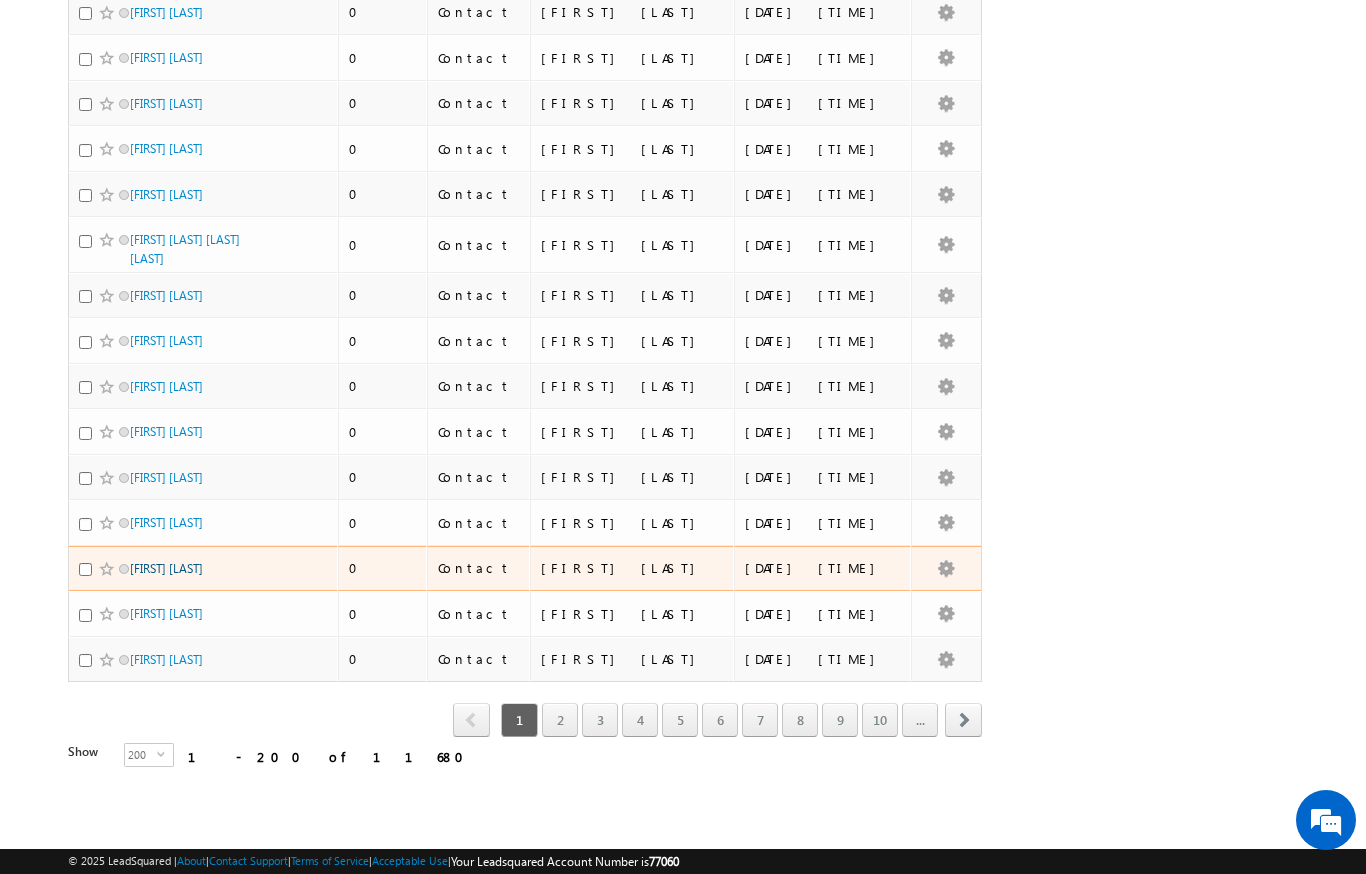 click on "[FIRST] [LAST] [LAST]" at bounding box center [166, 568] 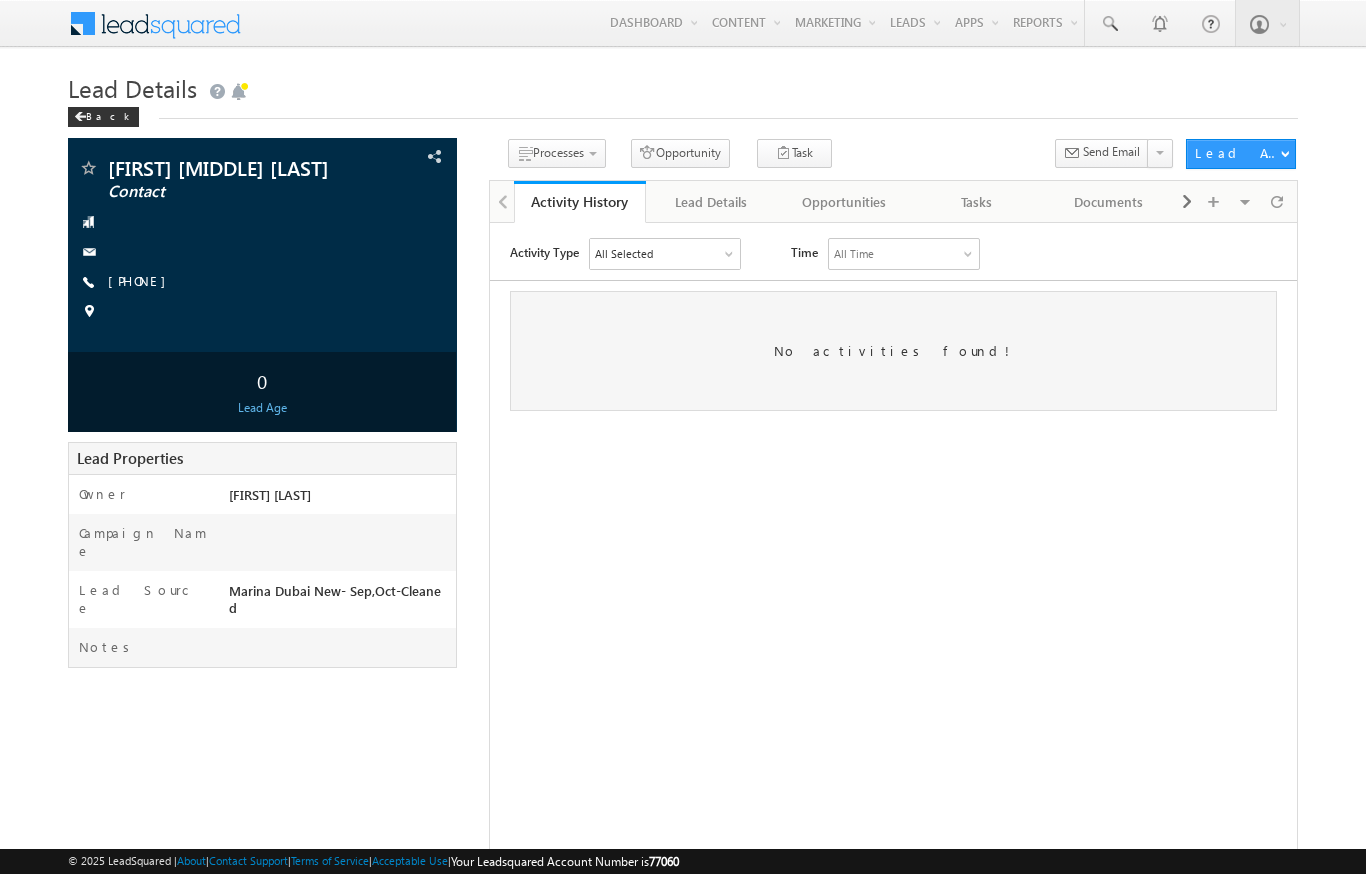 scroll, scrollTop: 0, scrollLeft: 0, axis: both 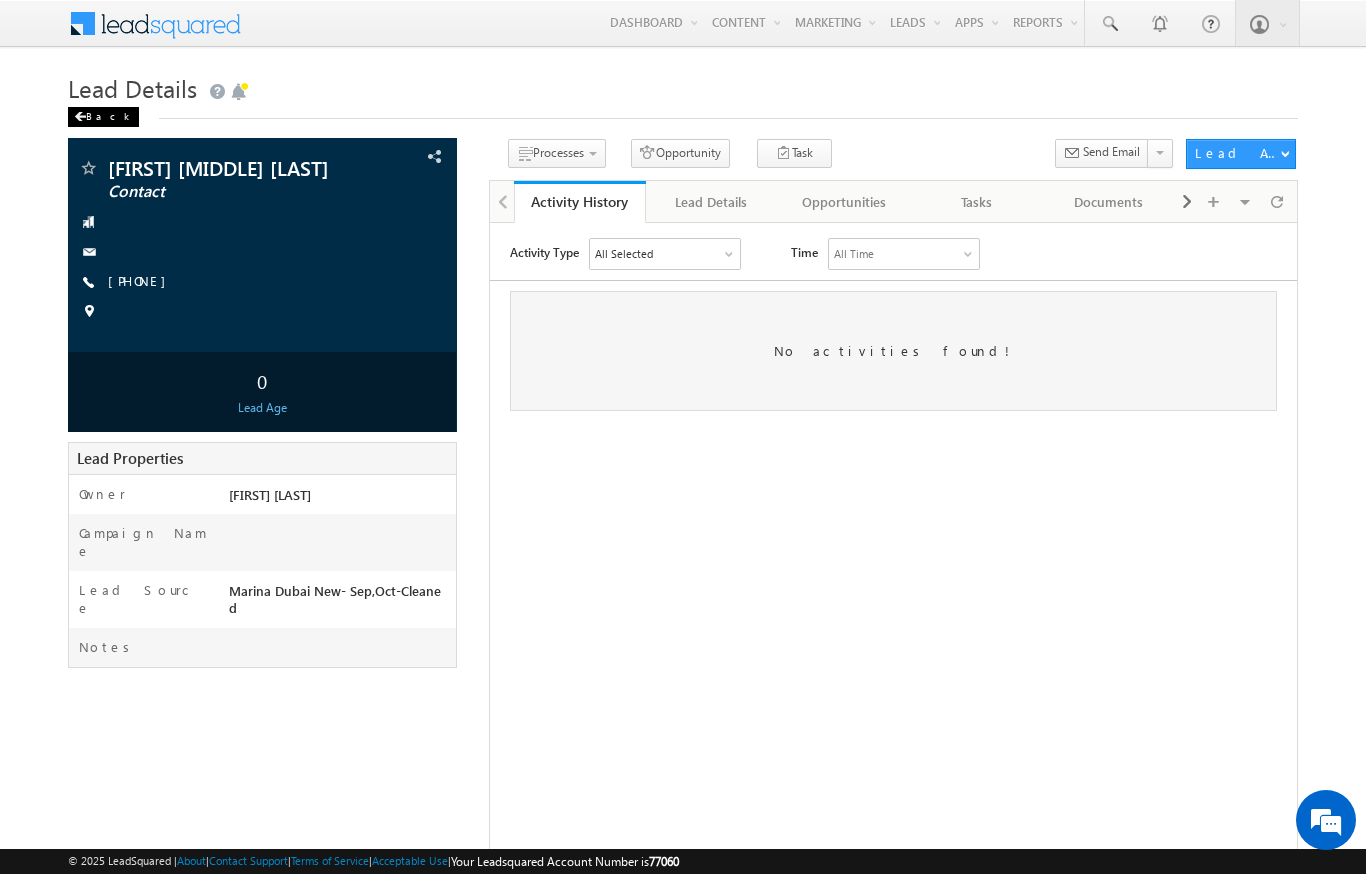 click at bounding box center (80, 117) 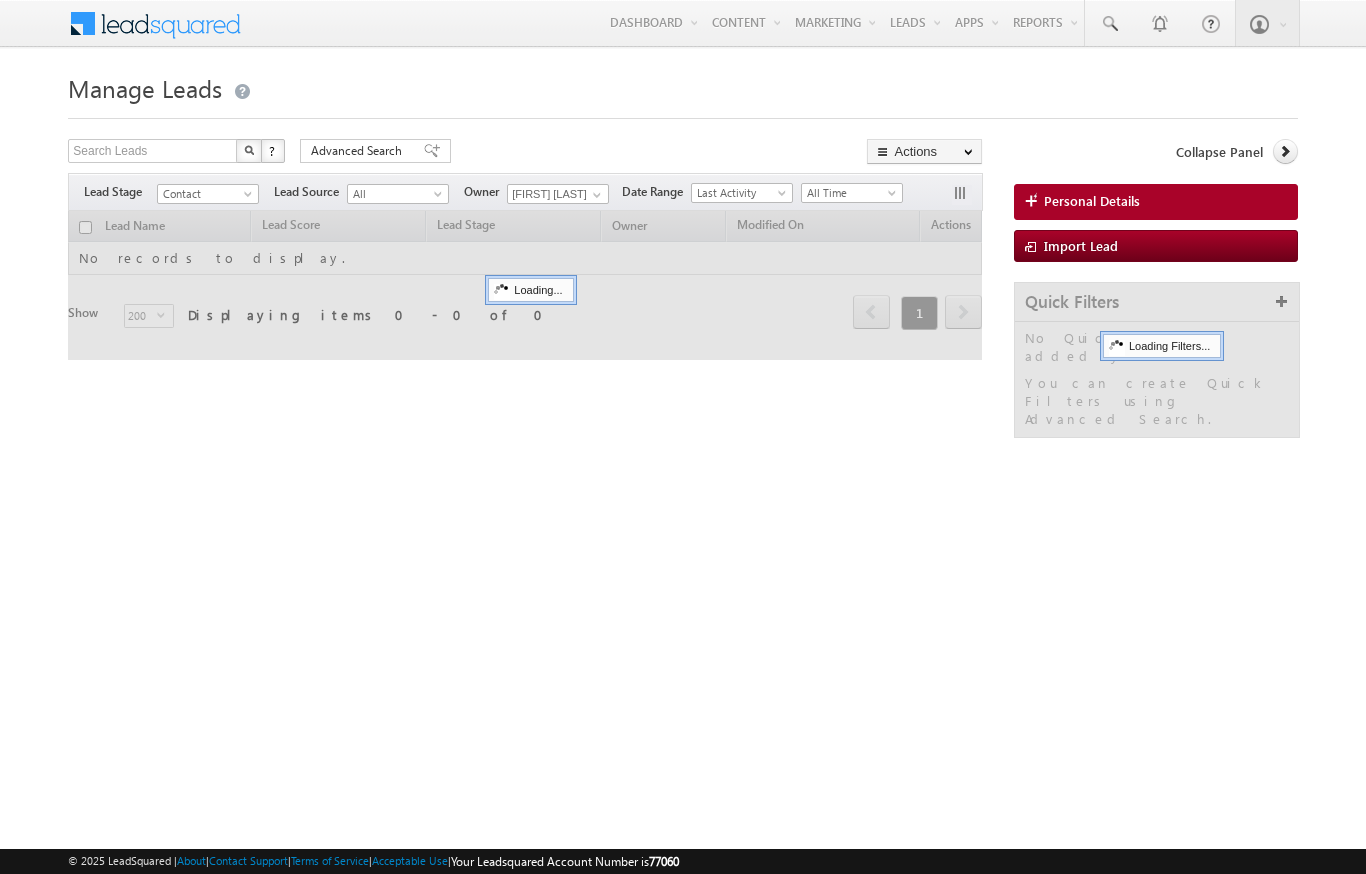 scroll, scrollTop: 0, scrollLeft: 0, axis: both 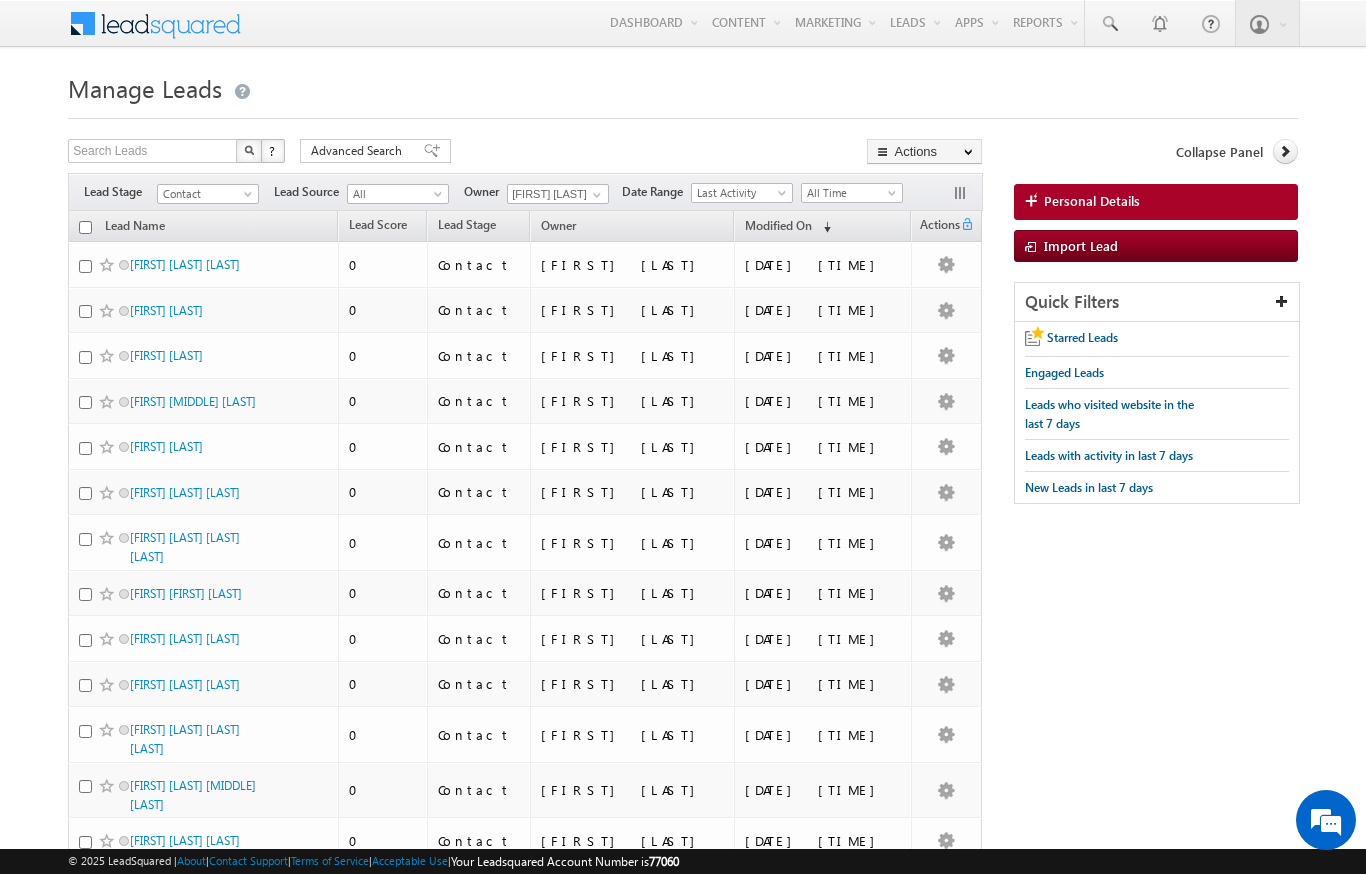 click on "Lead Name" at bounding box center [203, 226] 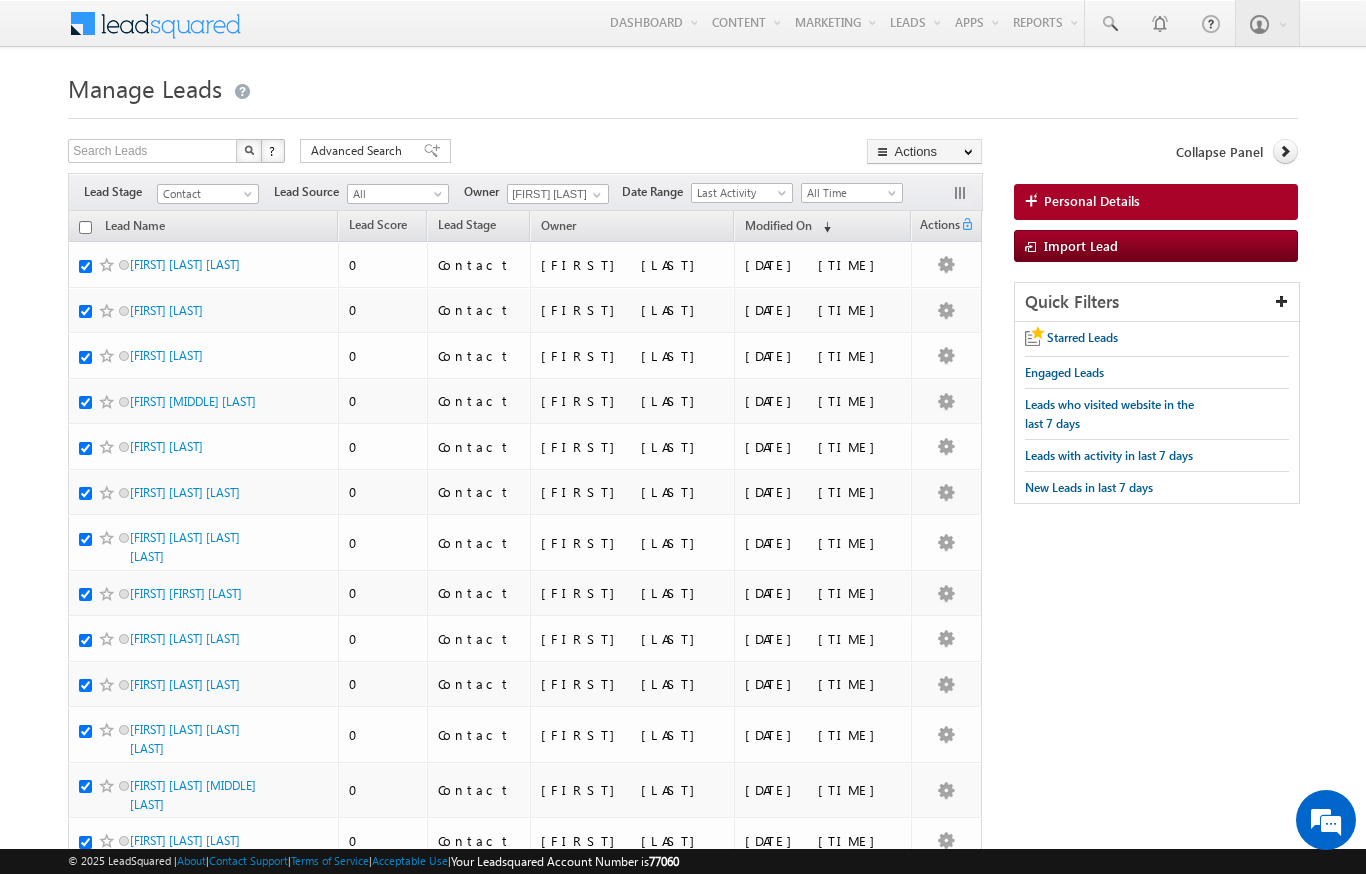 checkbox on "true" 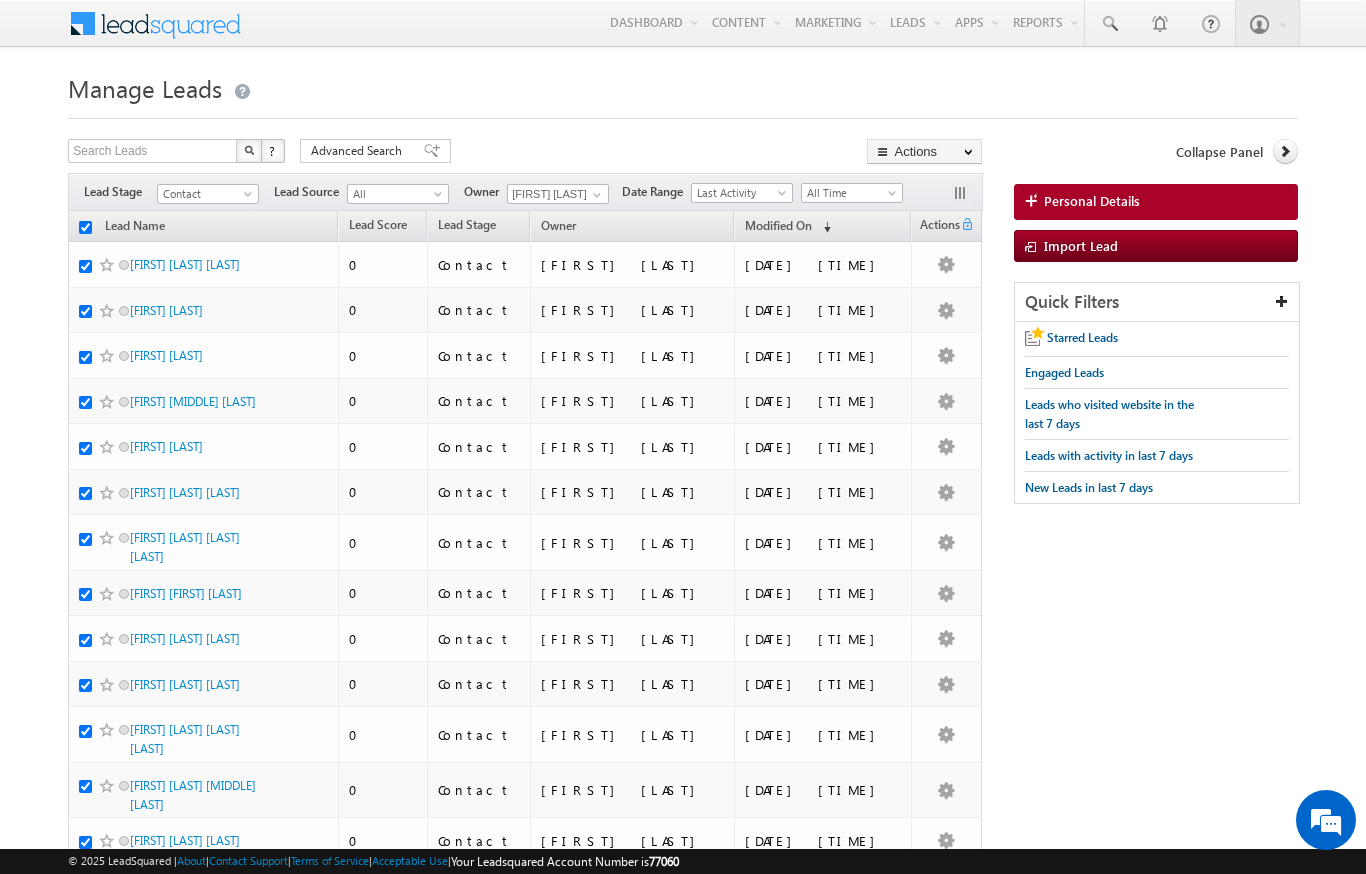 checkbox on "true" 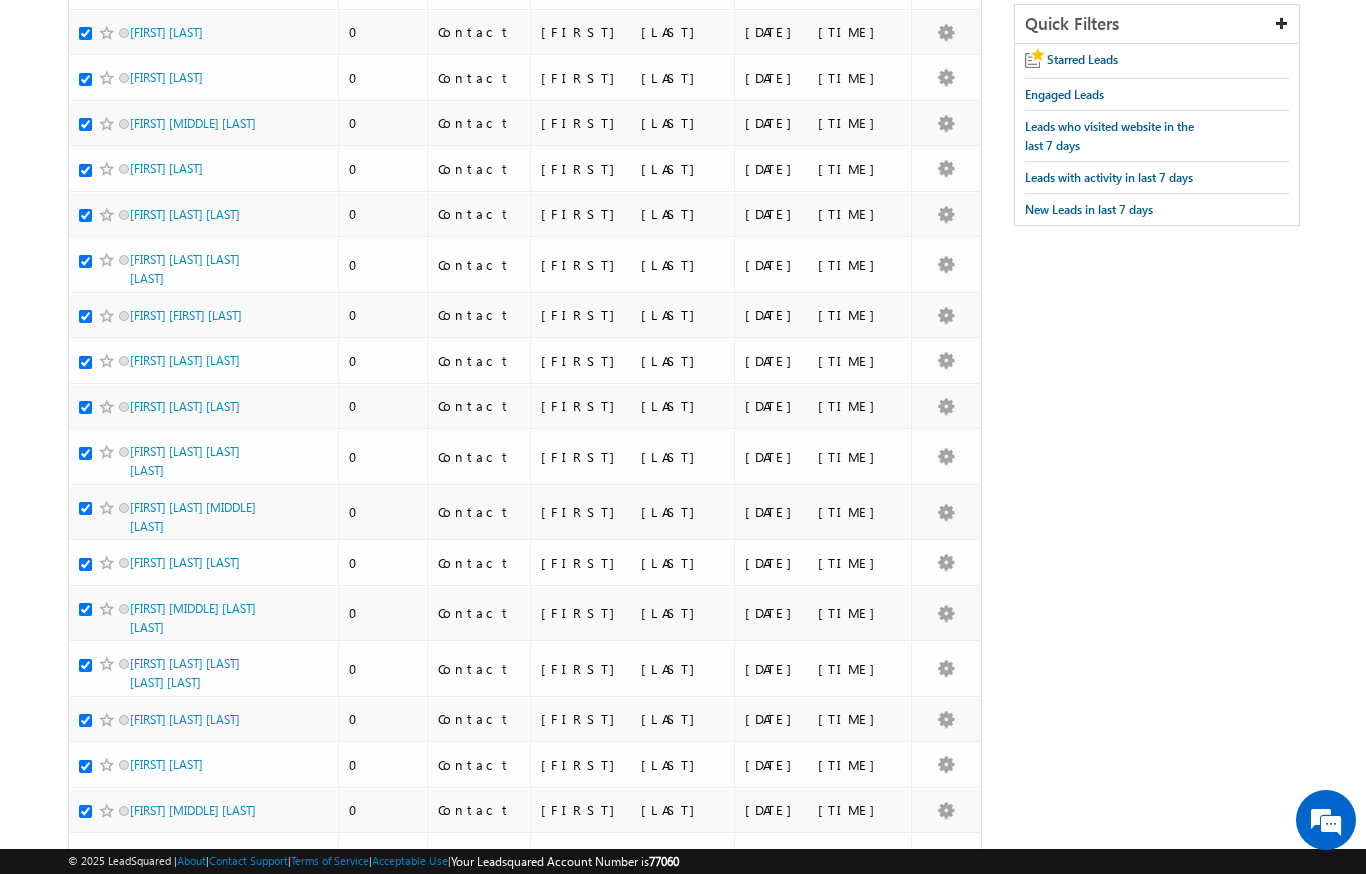 scroll, scrollTop: 0, scrollLeft: 0, axis: both 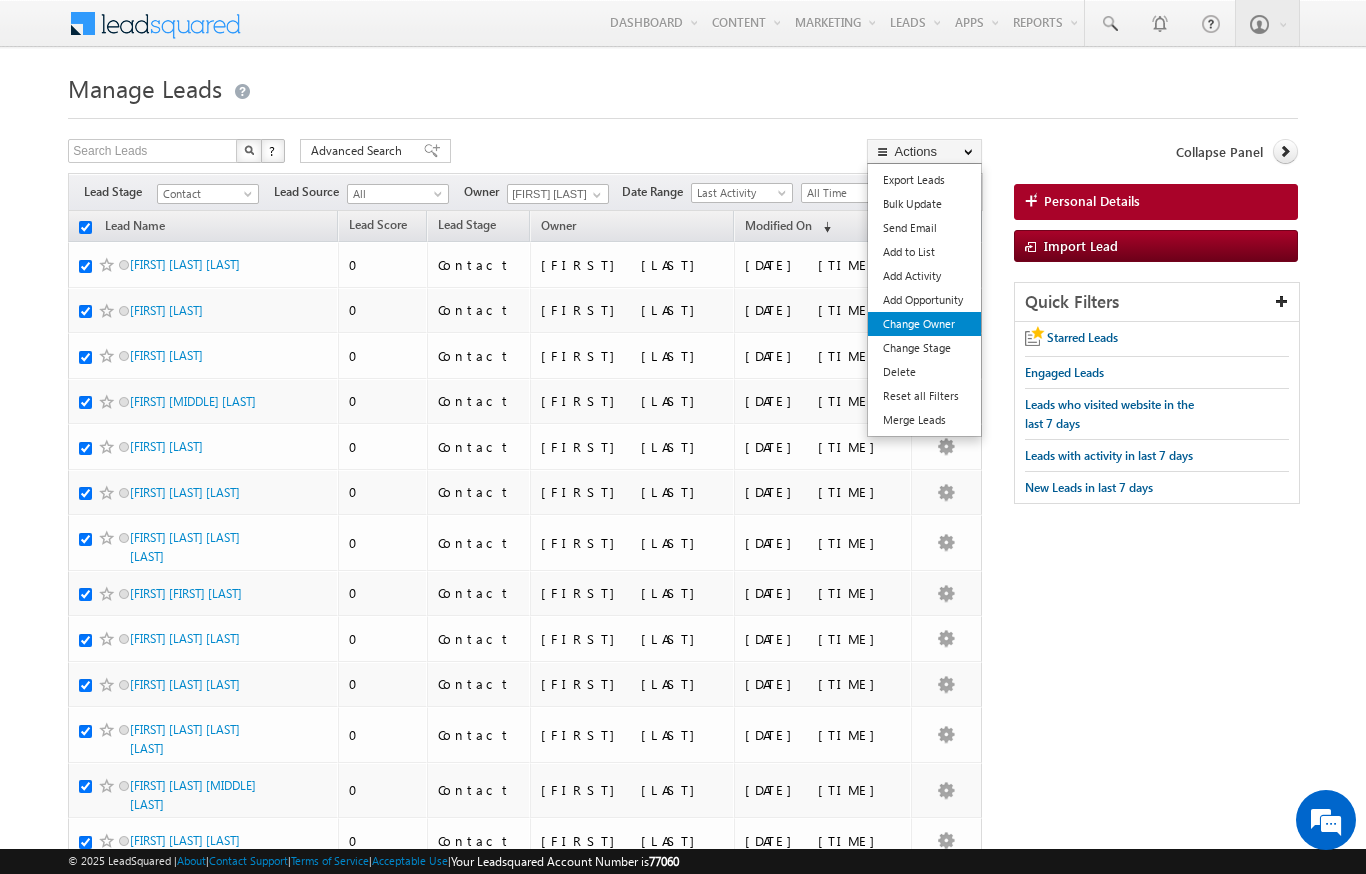 click on "Change Owner" at bounding box center [924, 324] 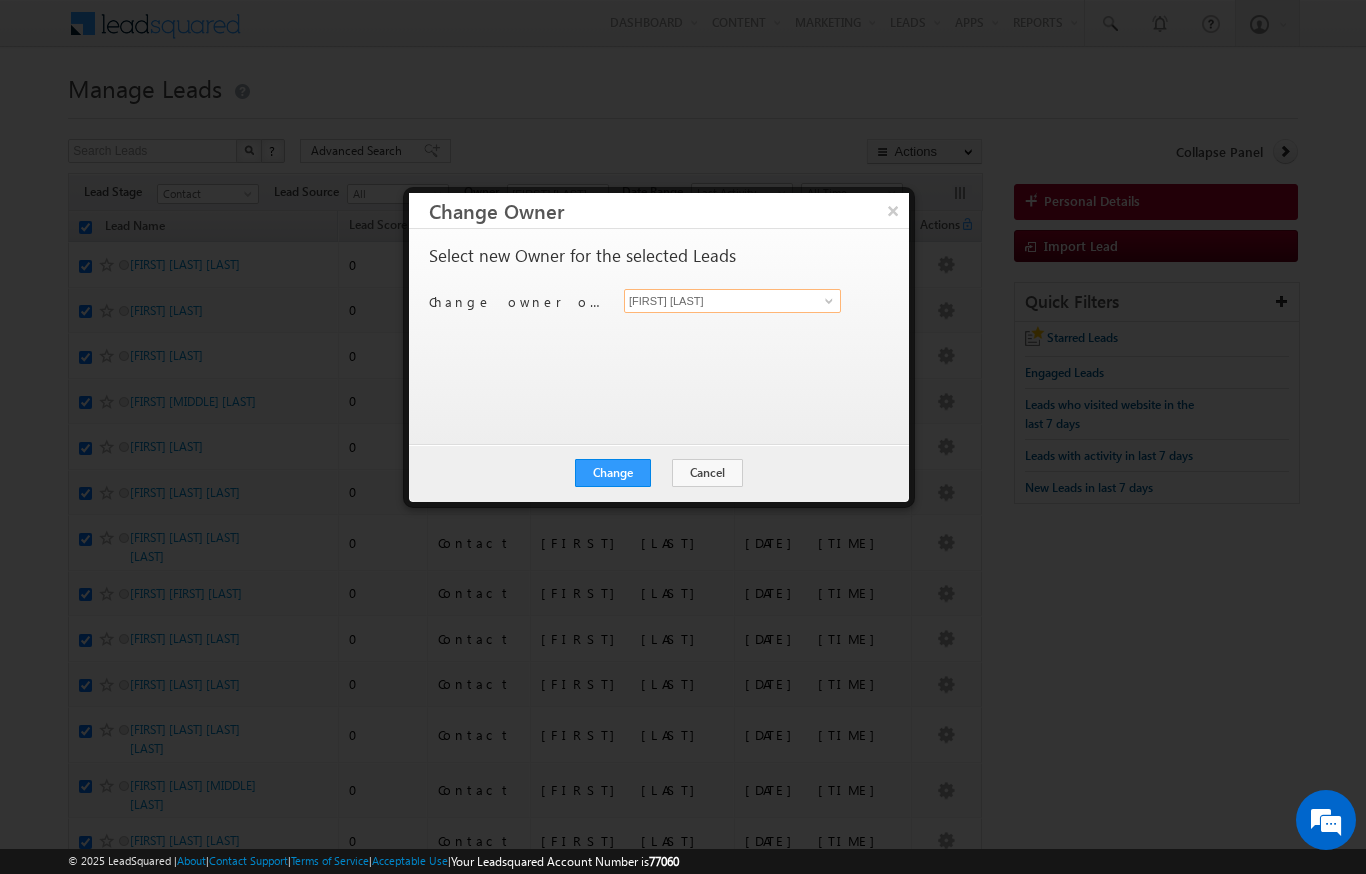 click on "[FIRST] [LAST]" at bounding box center (732, 301) 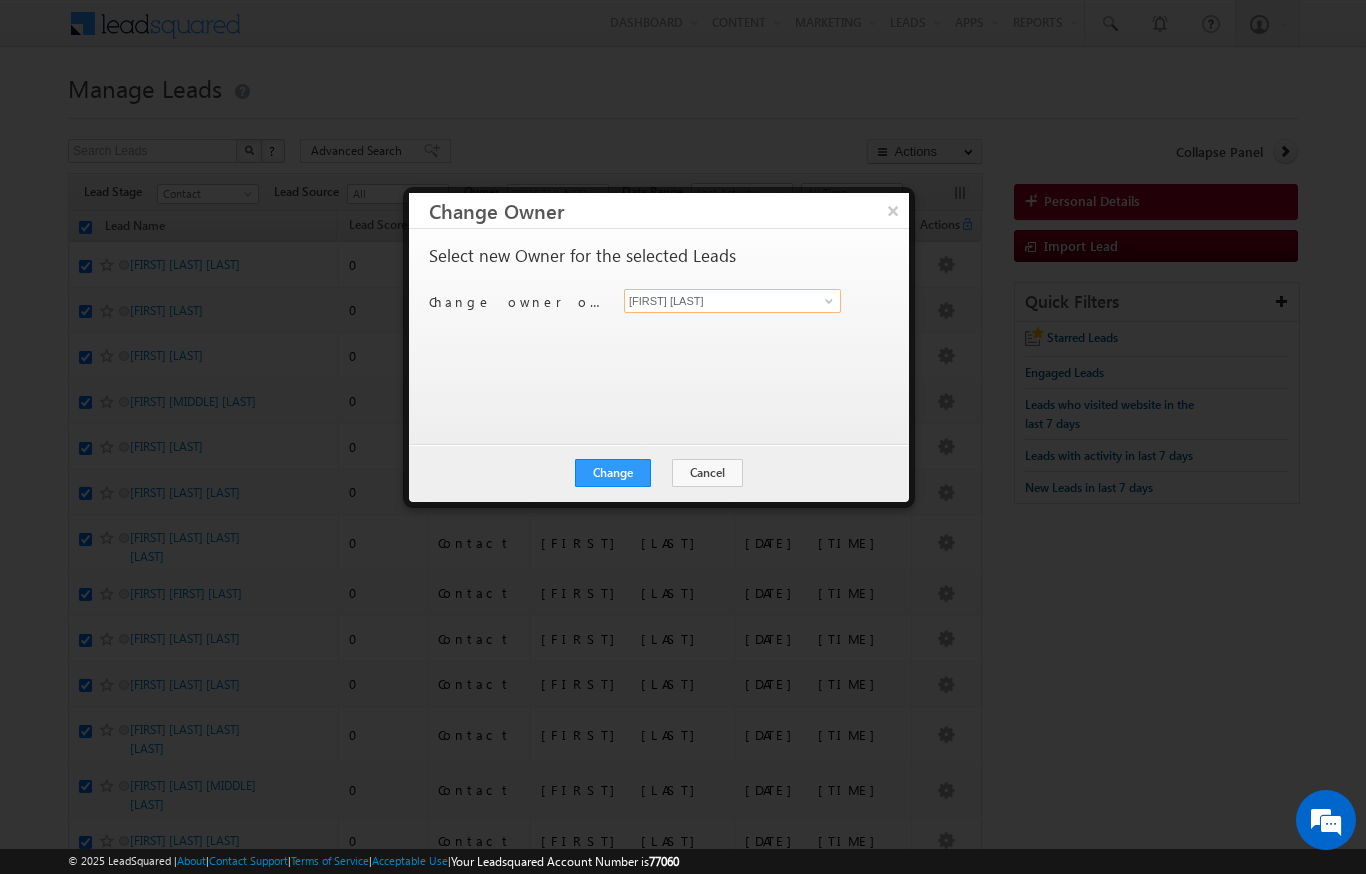 click on "[FIRST] [LAST]" at bounding box center (732, 301) 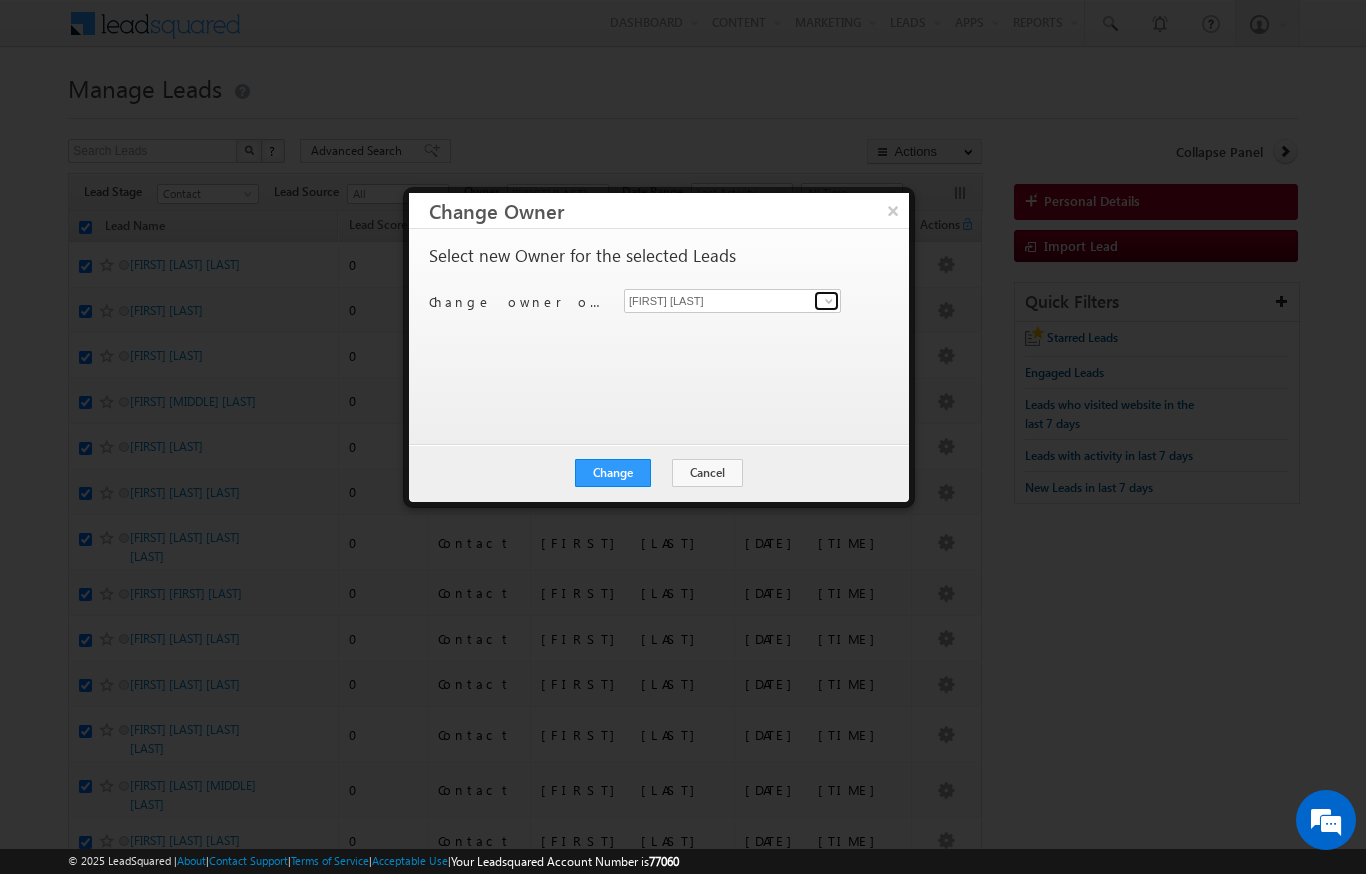 click at bounding box center [826, 301] 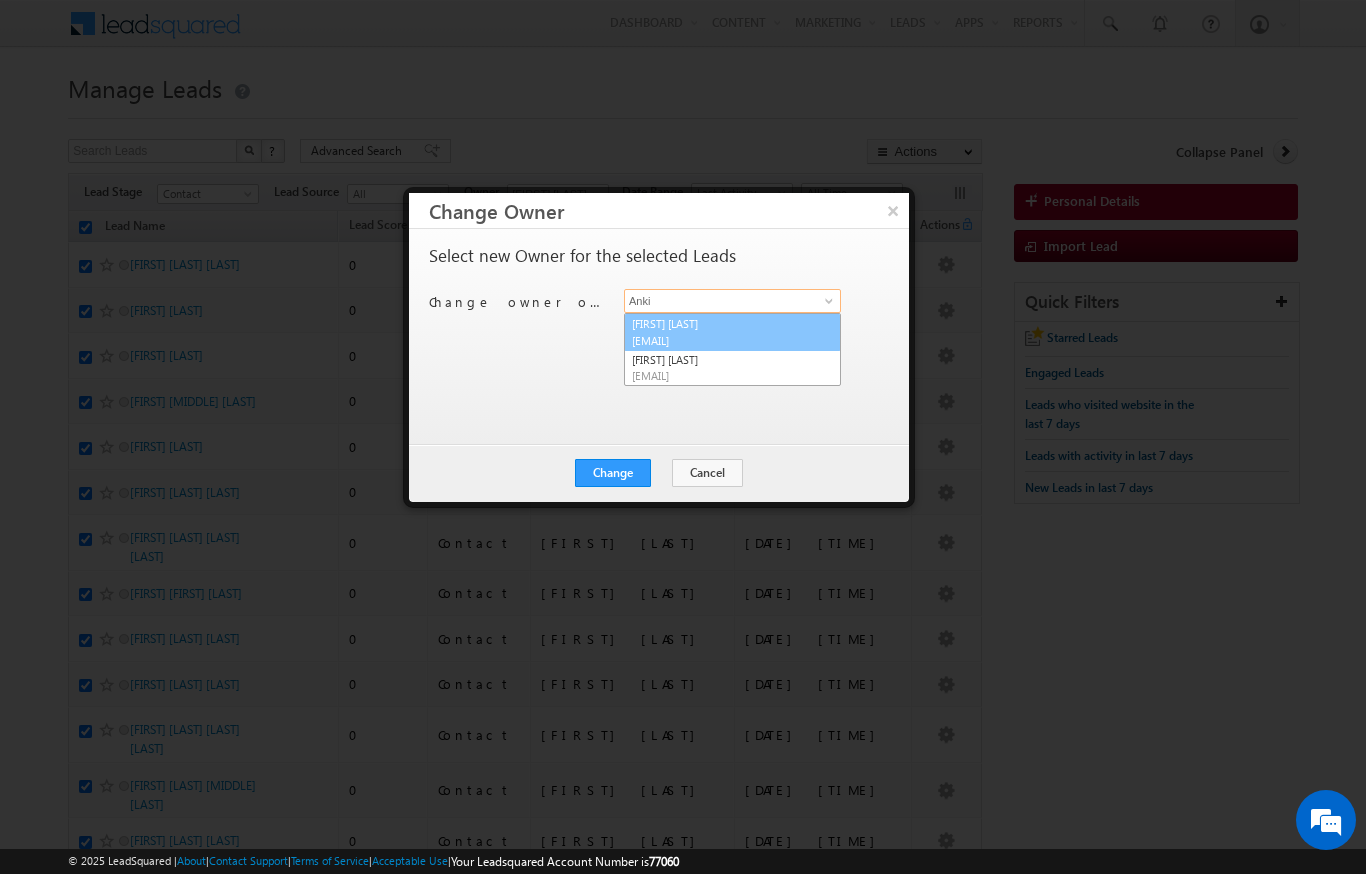 click on "[EMAIL]" at bounding box center (722, 340) 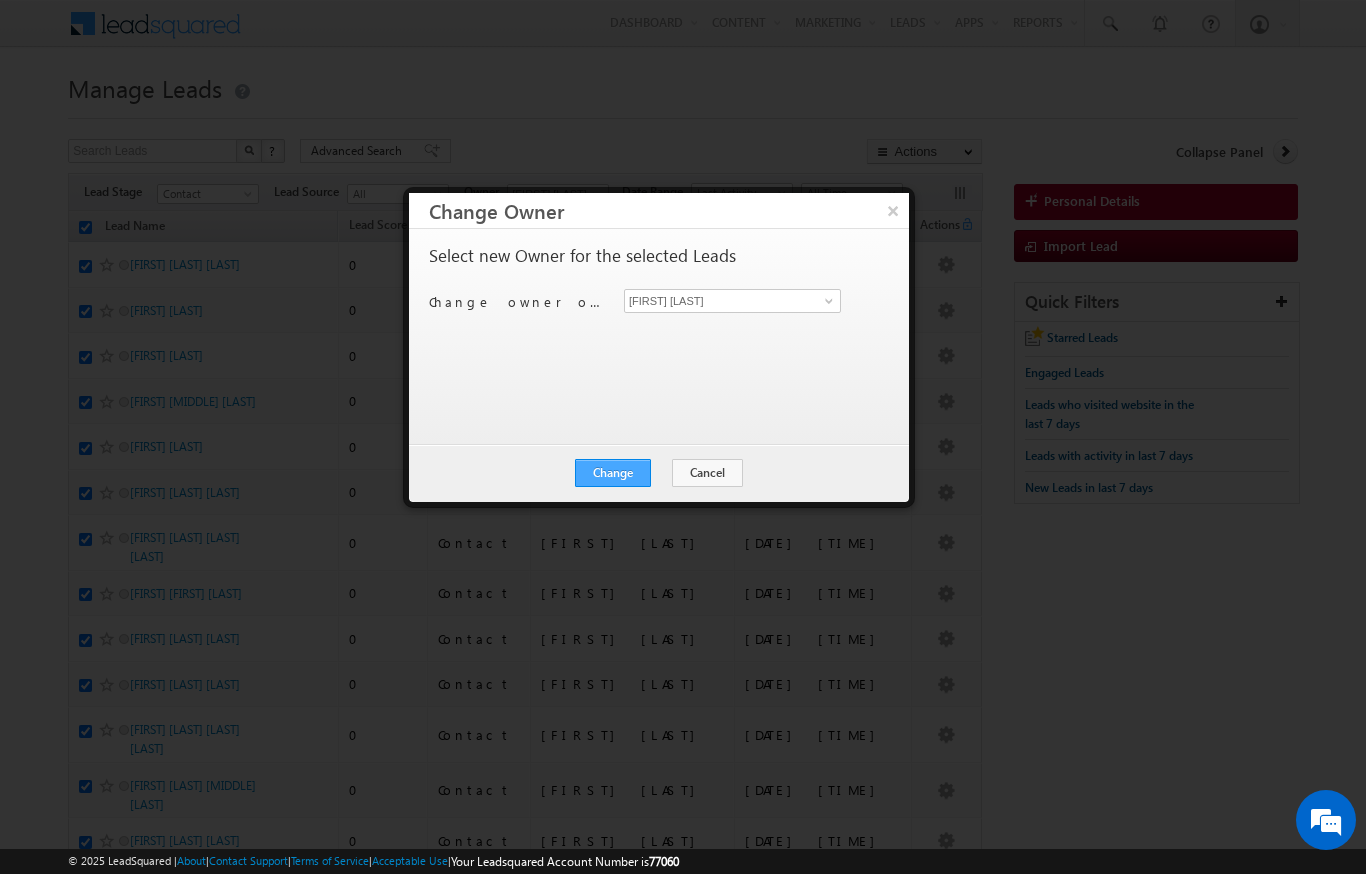 click on "Change" at bounding box center [613, 473] 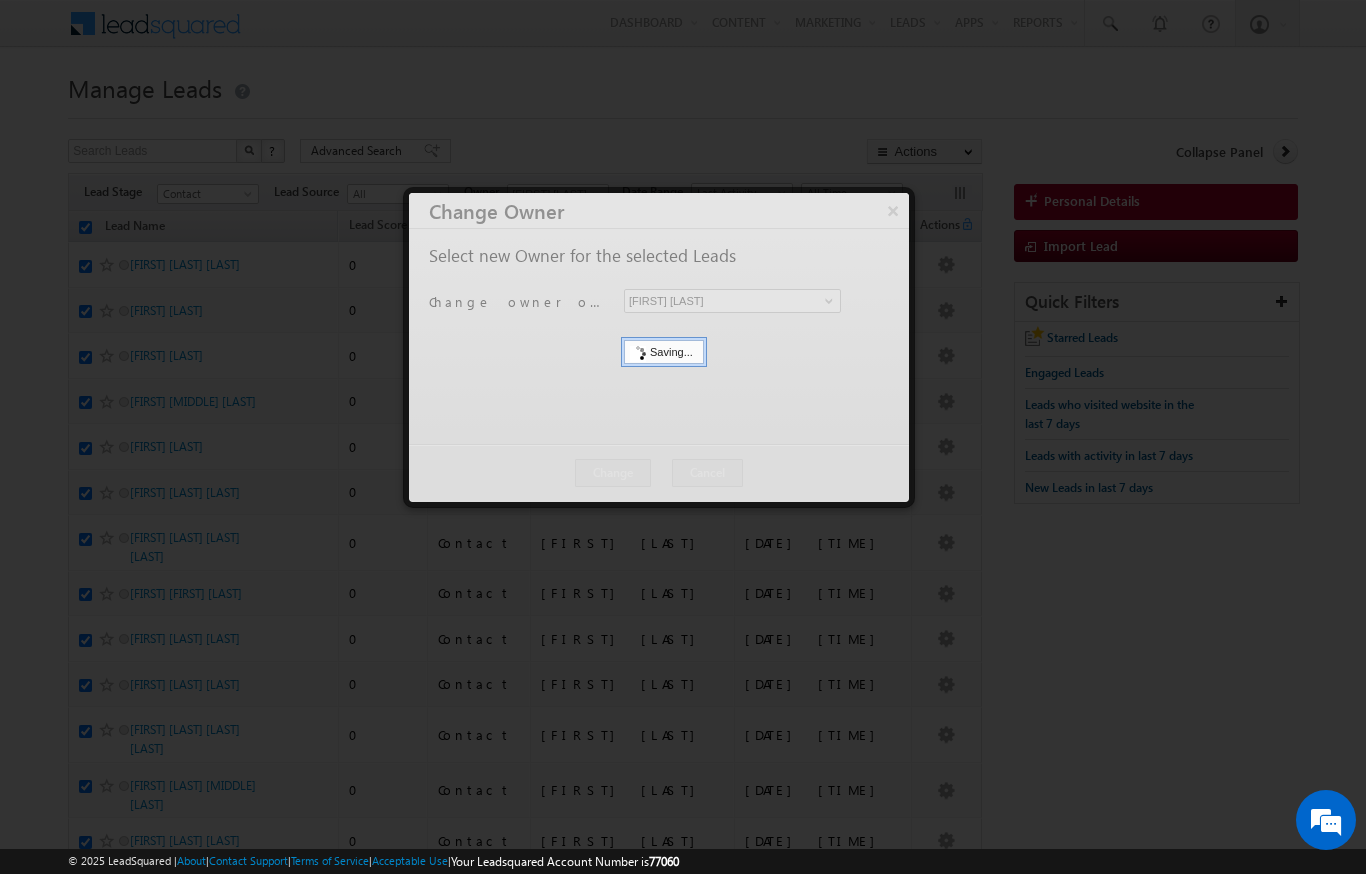 scroll, scrollTop: 0, scrollLeft: 0, axis: both 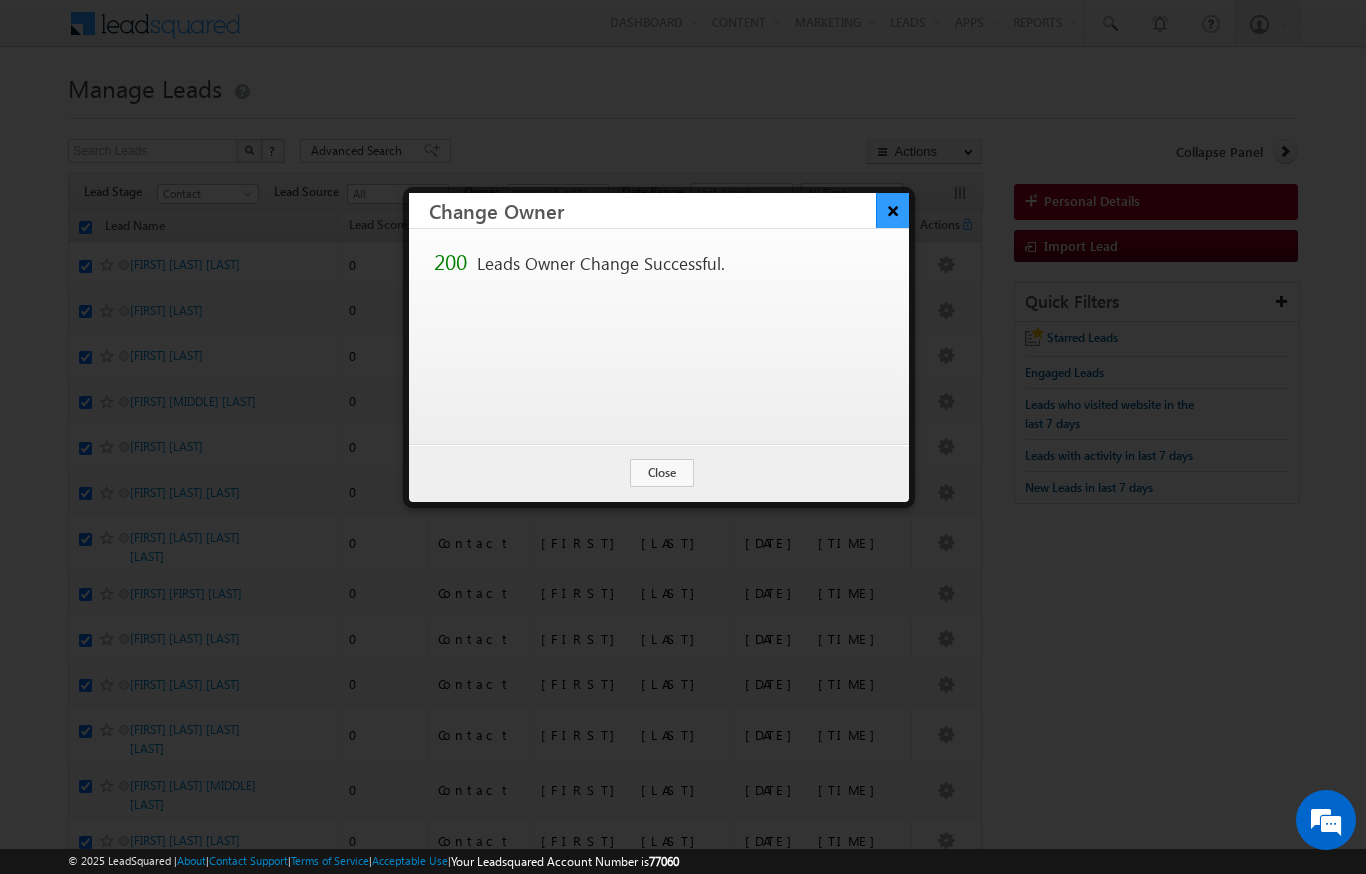 click on "×" at bounding box center (892, 210) 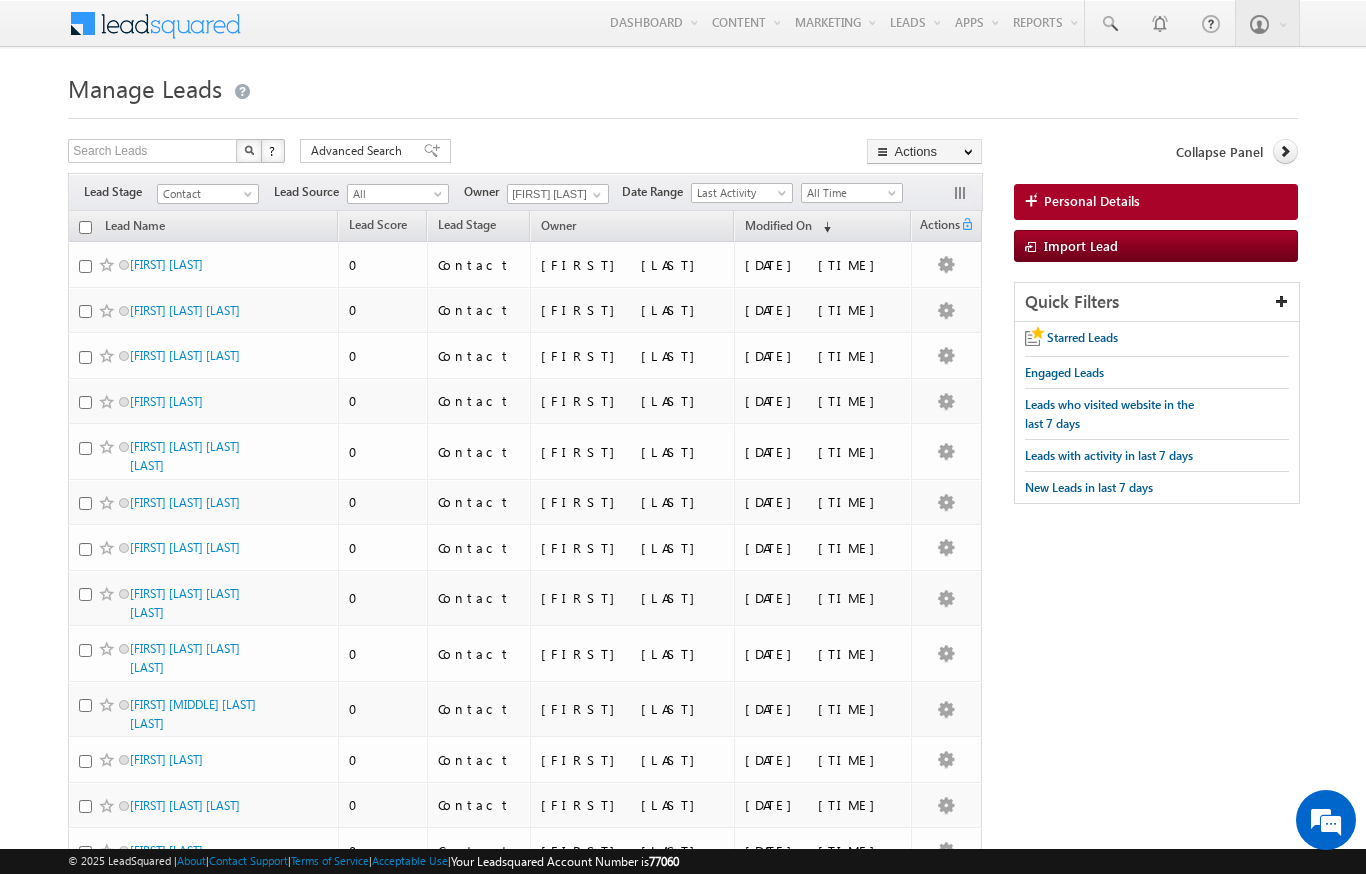 click at bounding box center (85, 227) 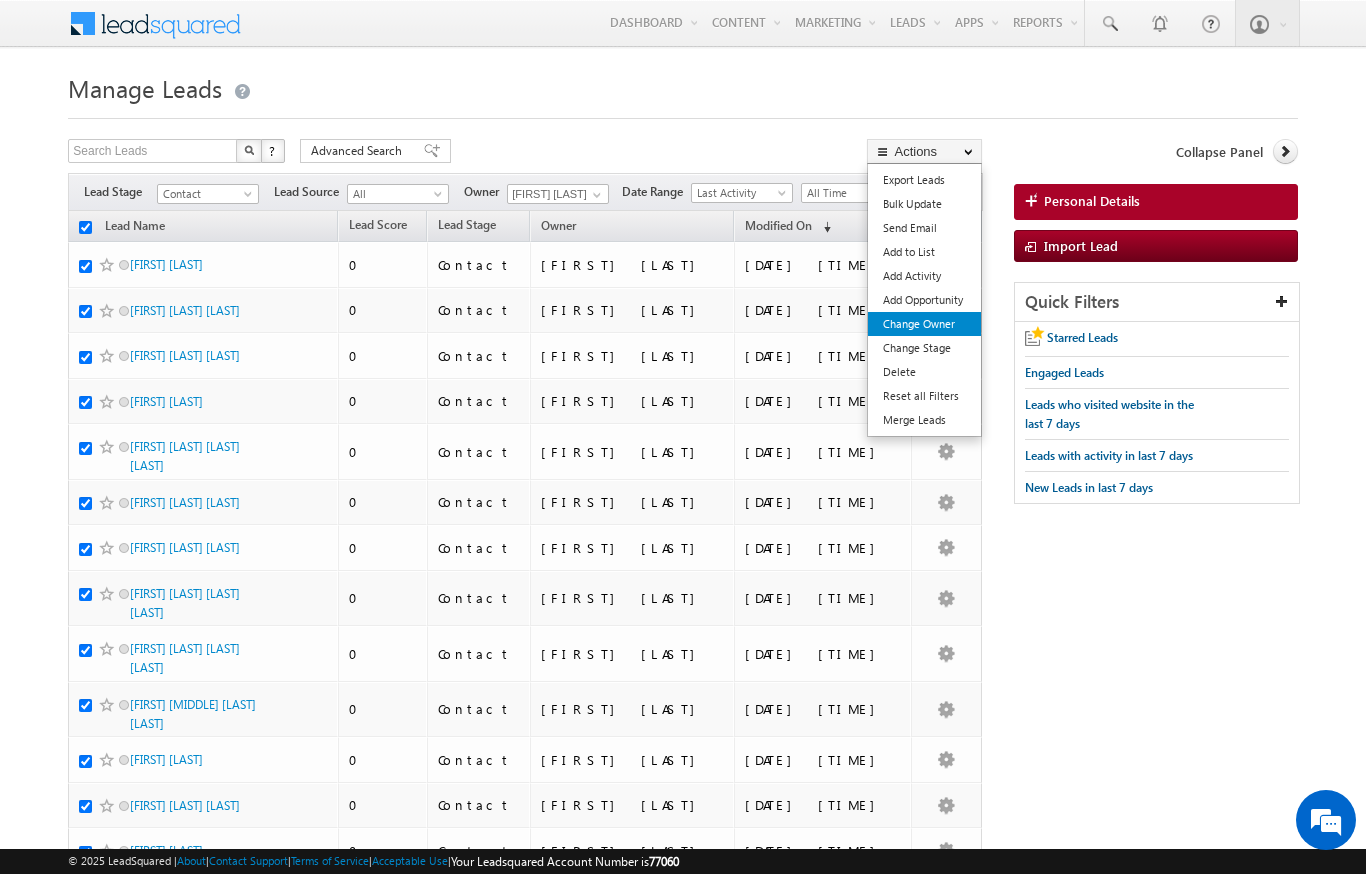 click on "Change Owner" at bounding box center (924, 324) 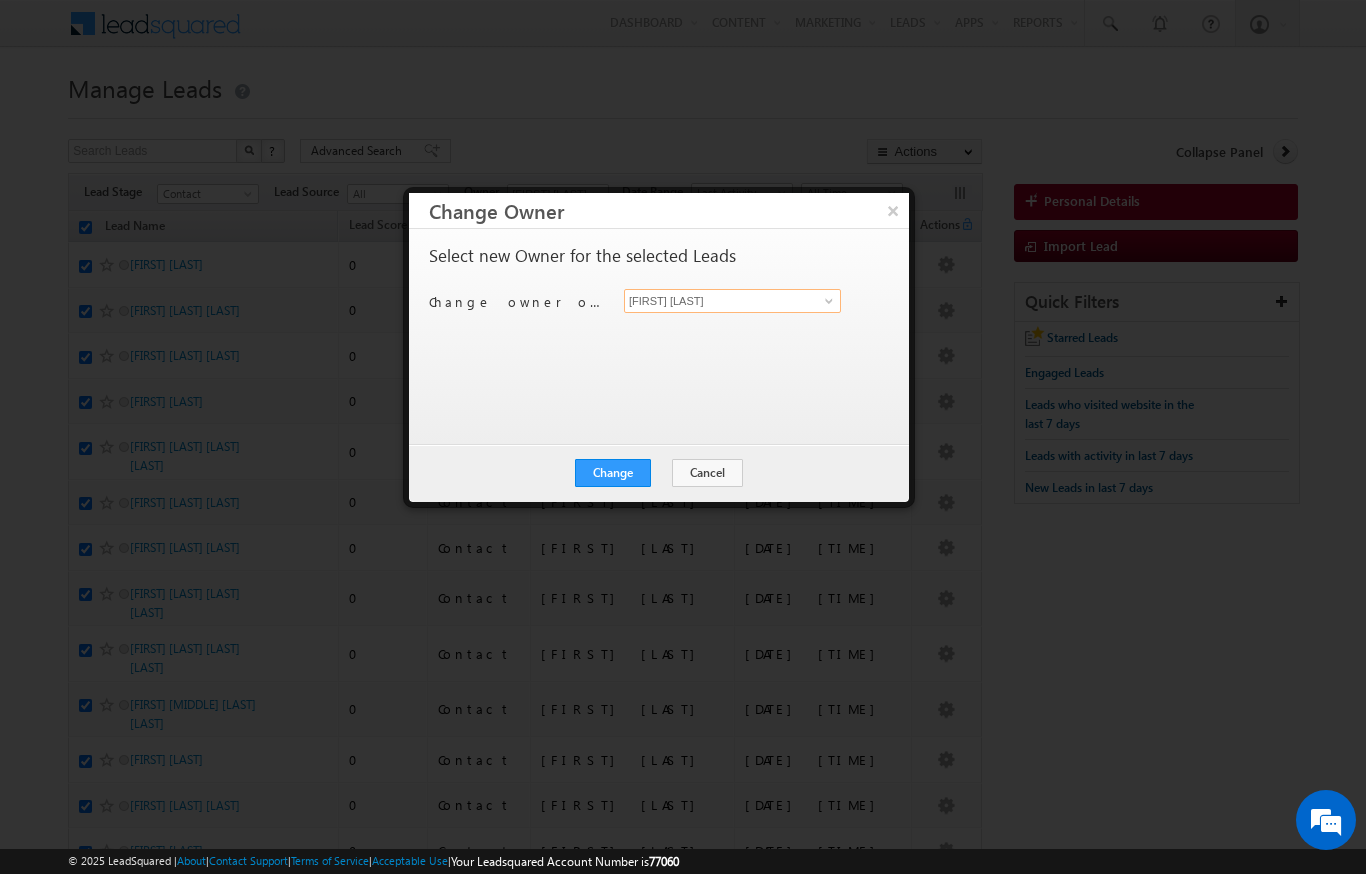 click on "[FIRST] [LAST]" at bounding box center (732, 301) 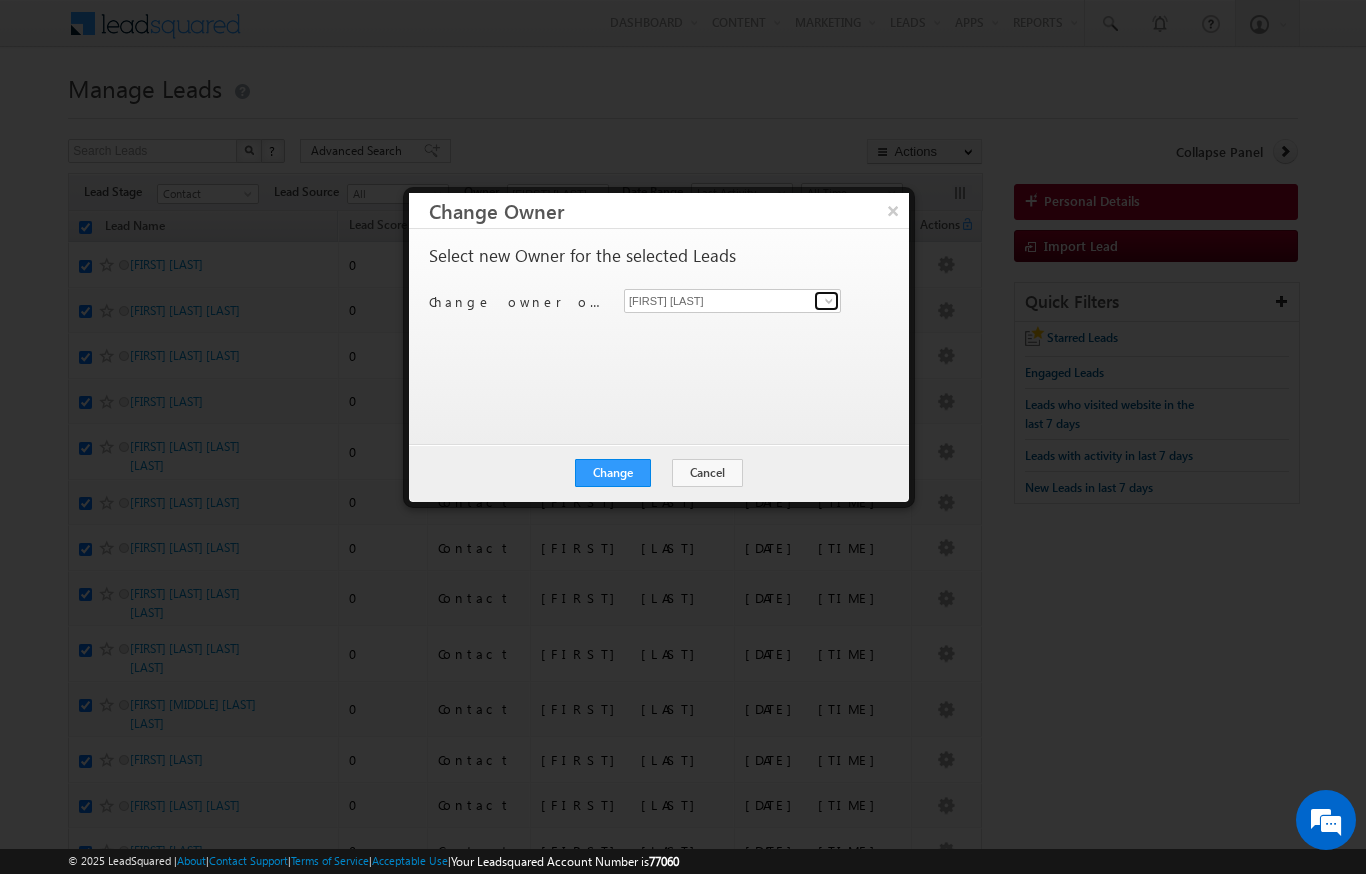 click at bounding box center (826, 301) 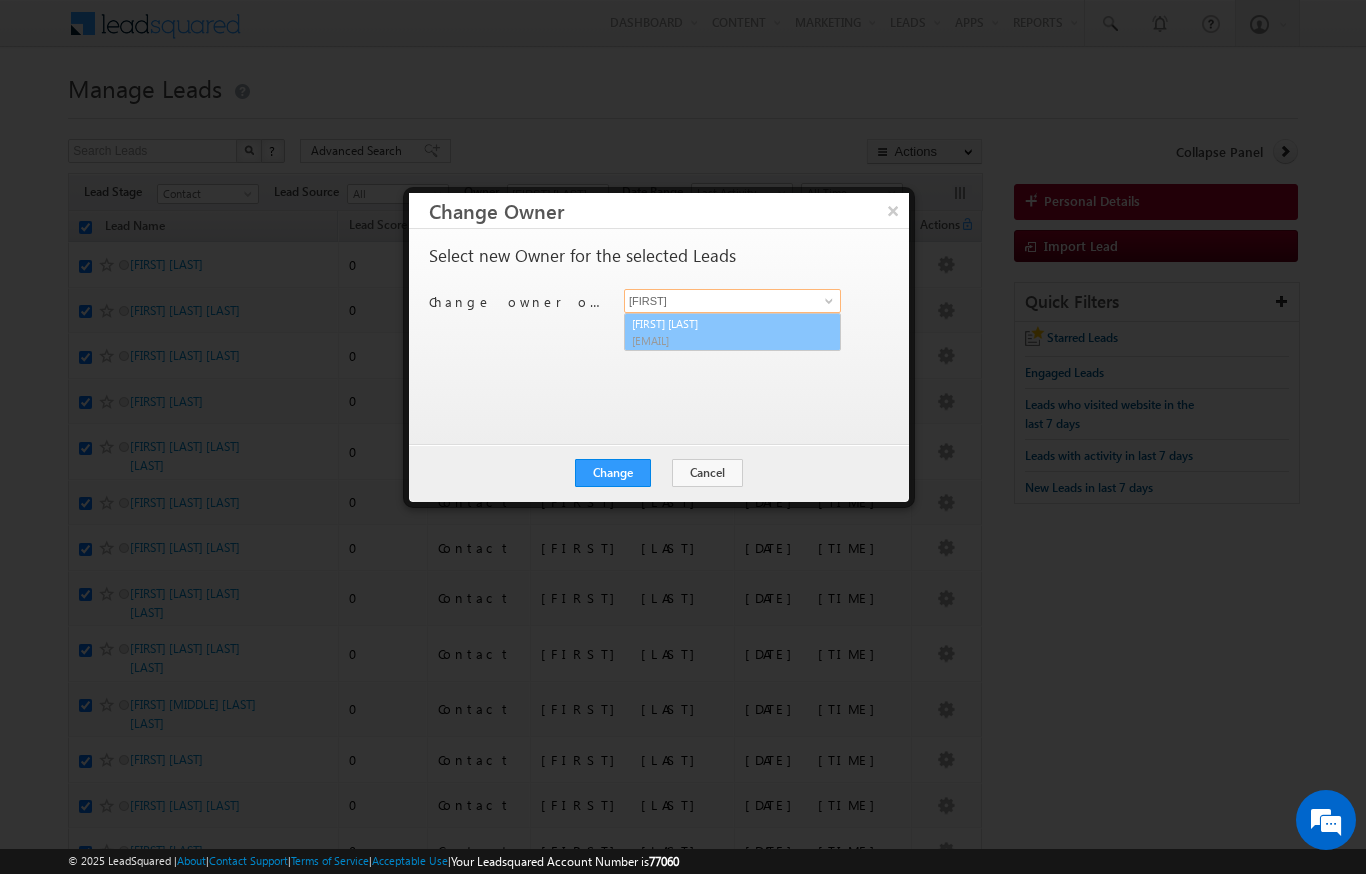 click on "[FIRST] [LAST] [EMAIL]" at bounding box center (732, 332) 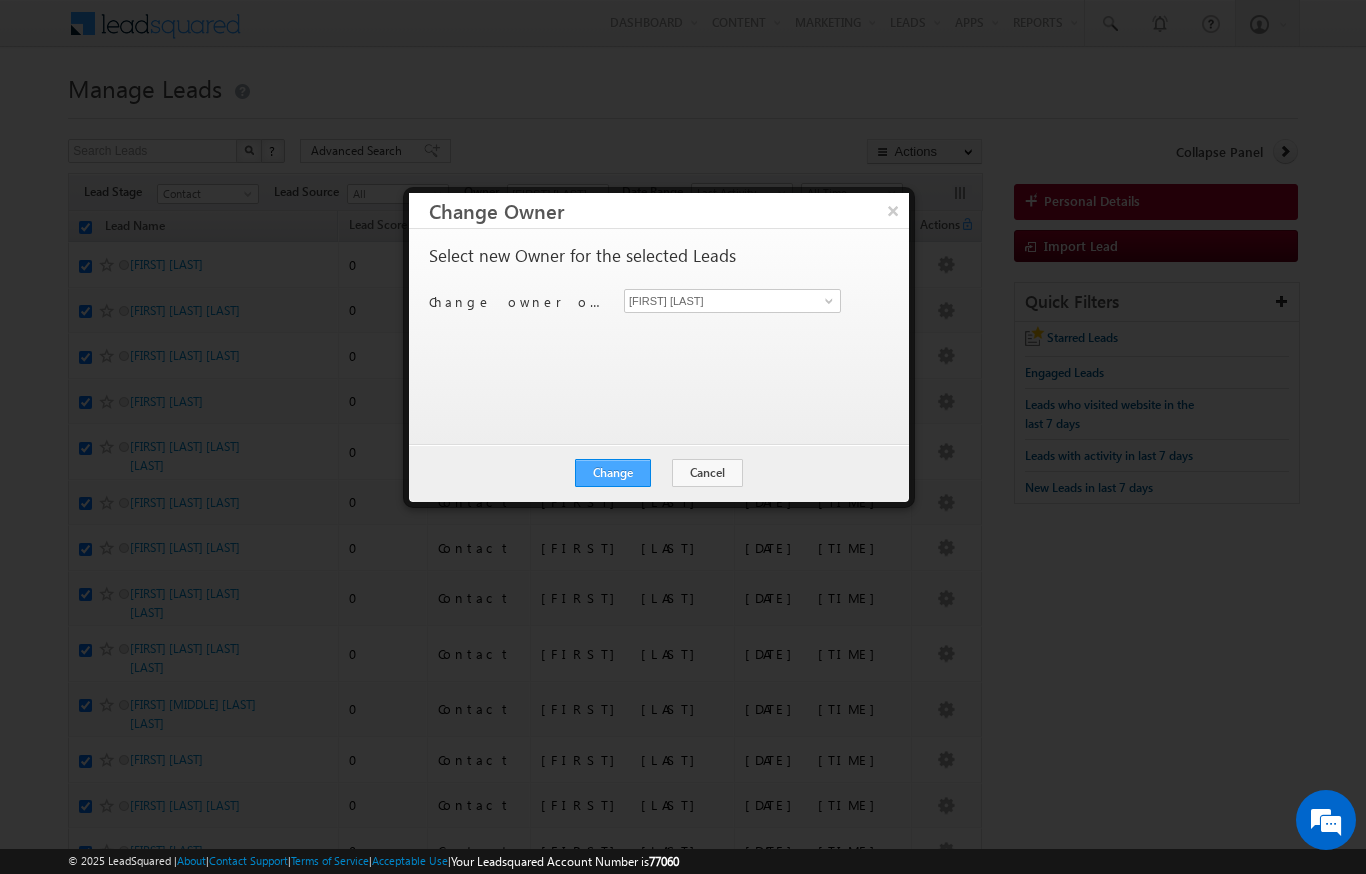 click on "Change" at bounding box center (613, 473) 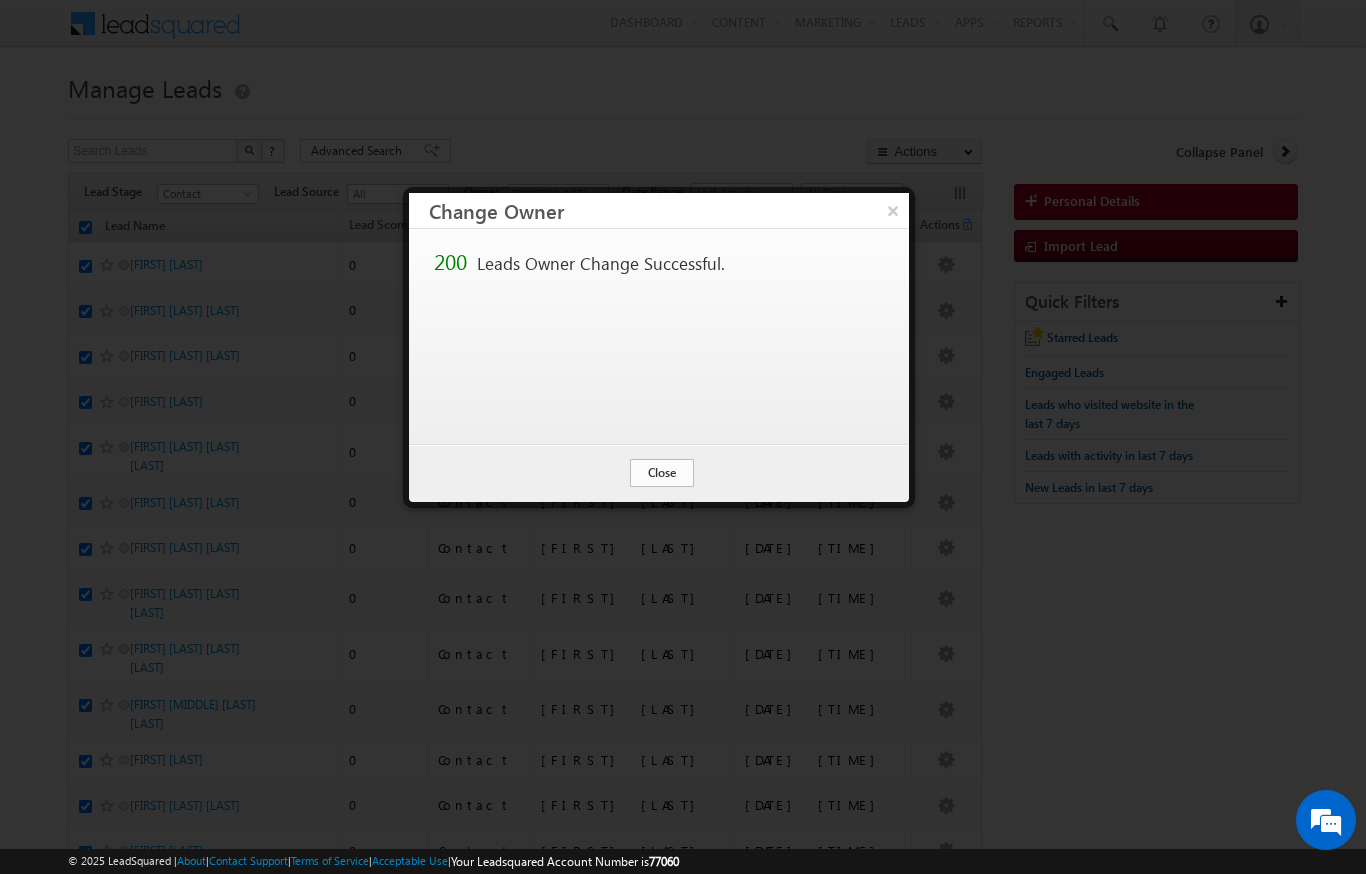 click on "Close" at bounding box center [662, 473] 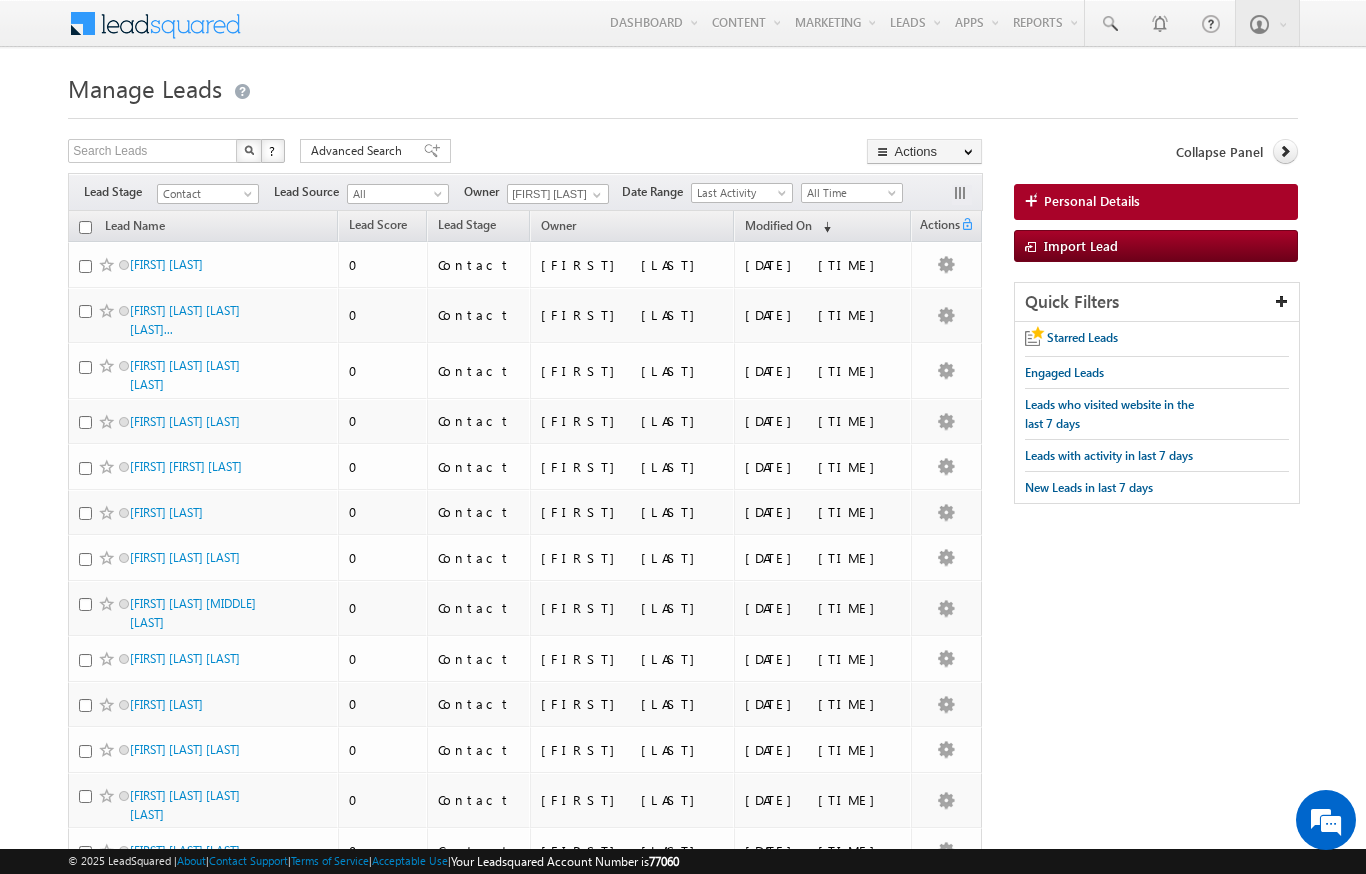 click at bounding box center (85, 227) 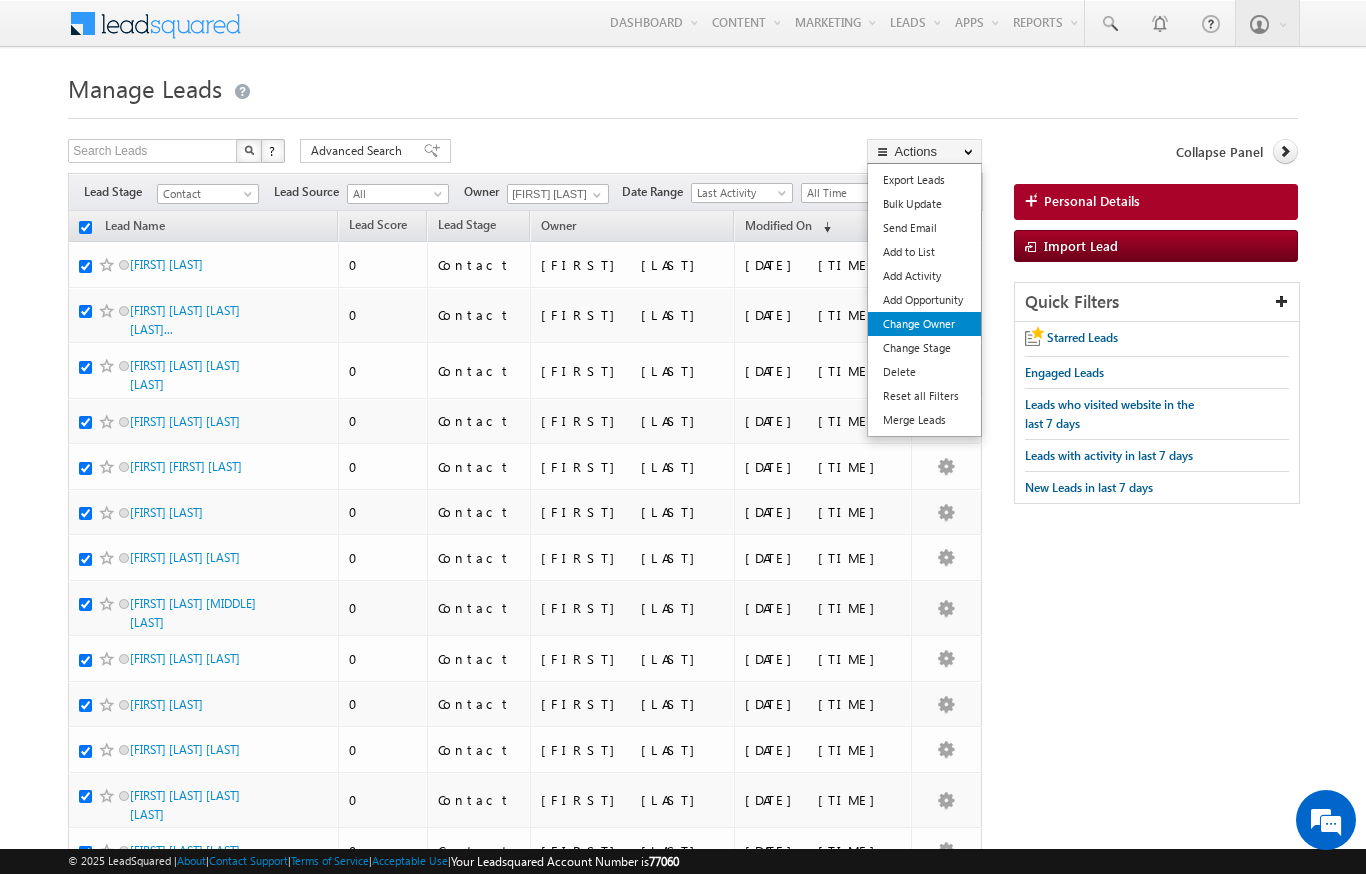 click on "Change Owner" at bounding box center (924, 324) 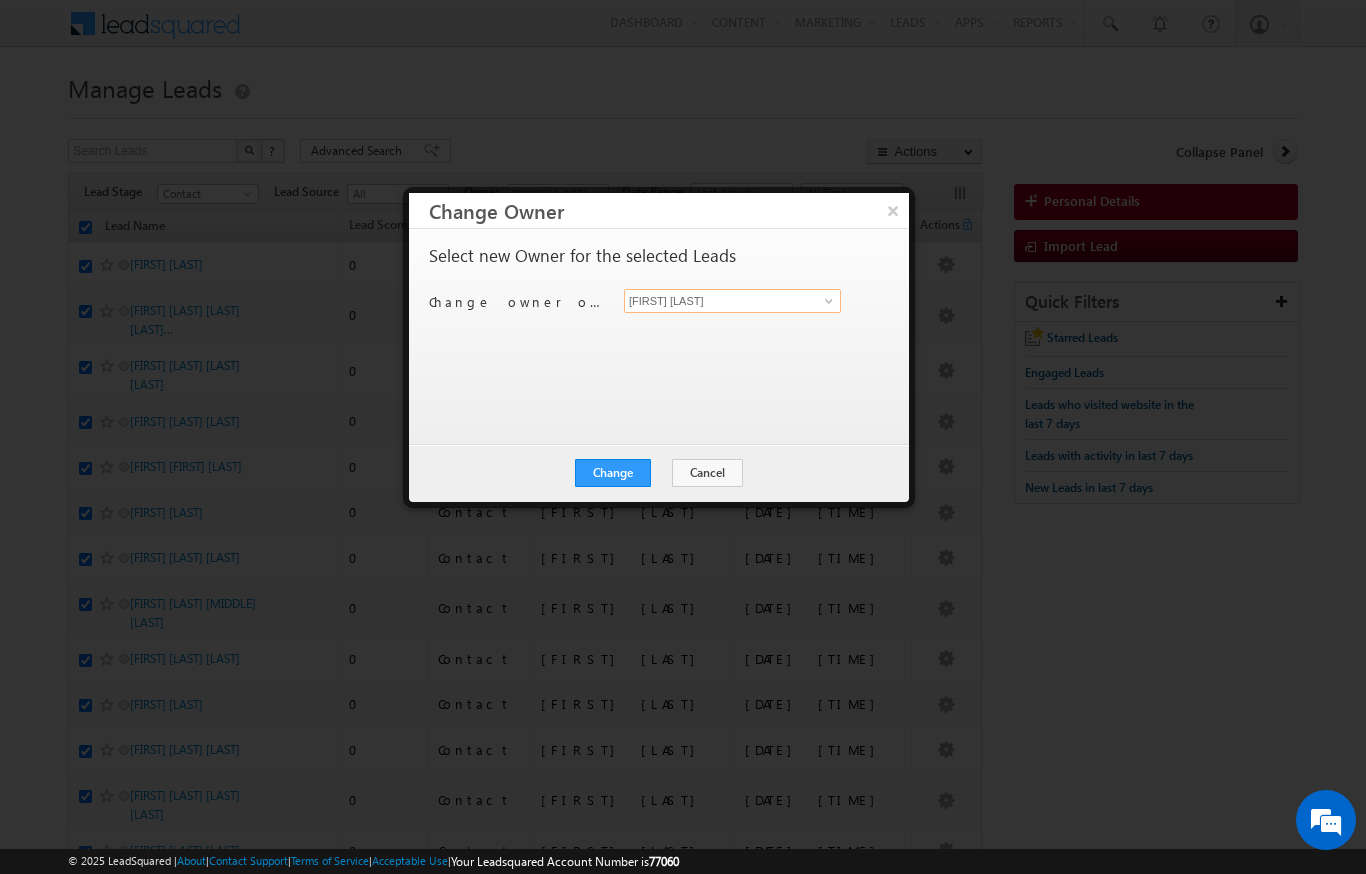 click on "[FIRST] [LAST]" at bounding box center (732, 301) 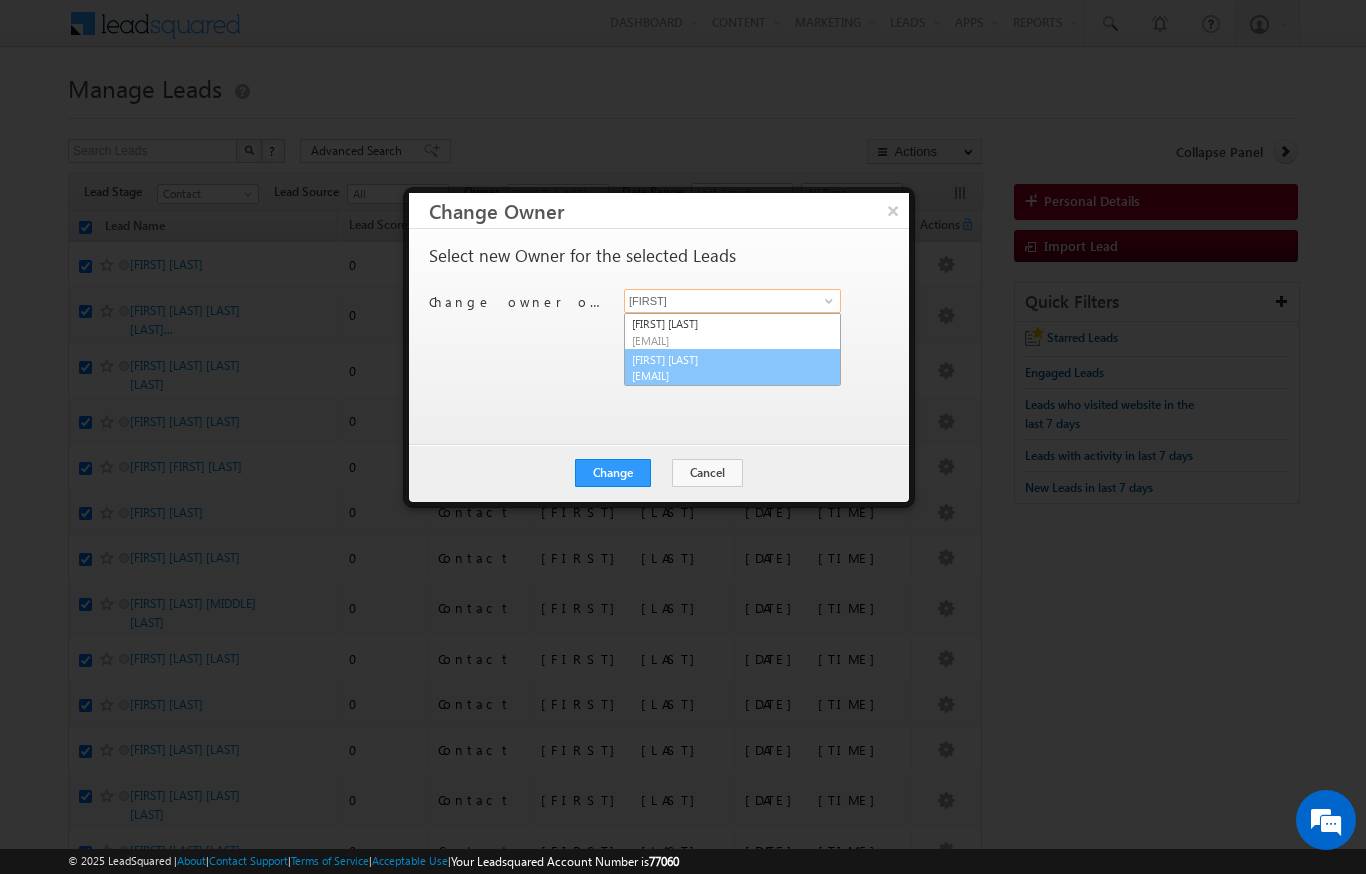 click on "[FIRST] [LAST] [EMAIL]" at bounding box center (732, 368) 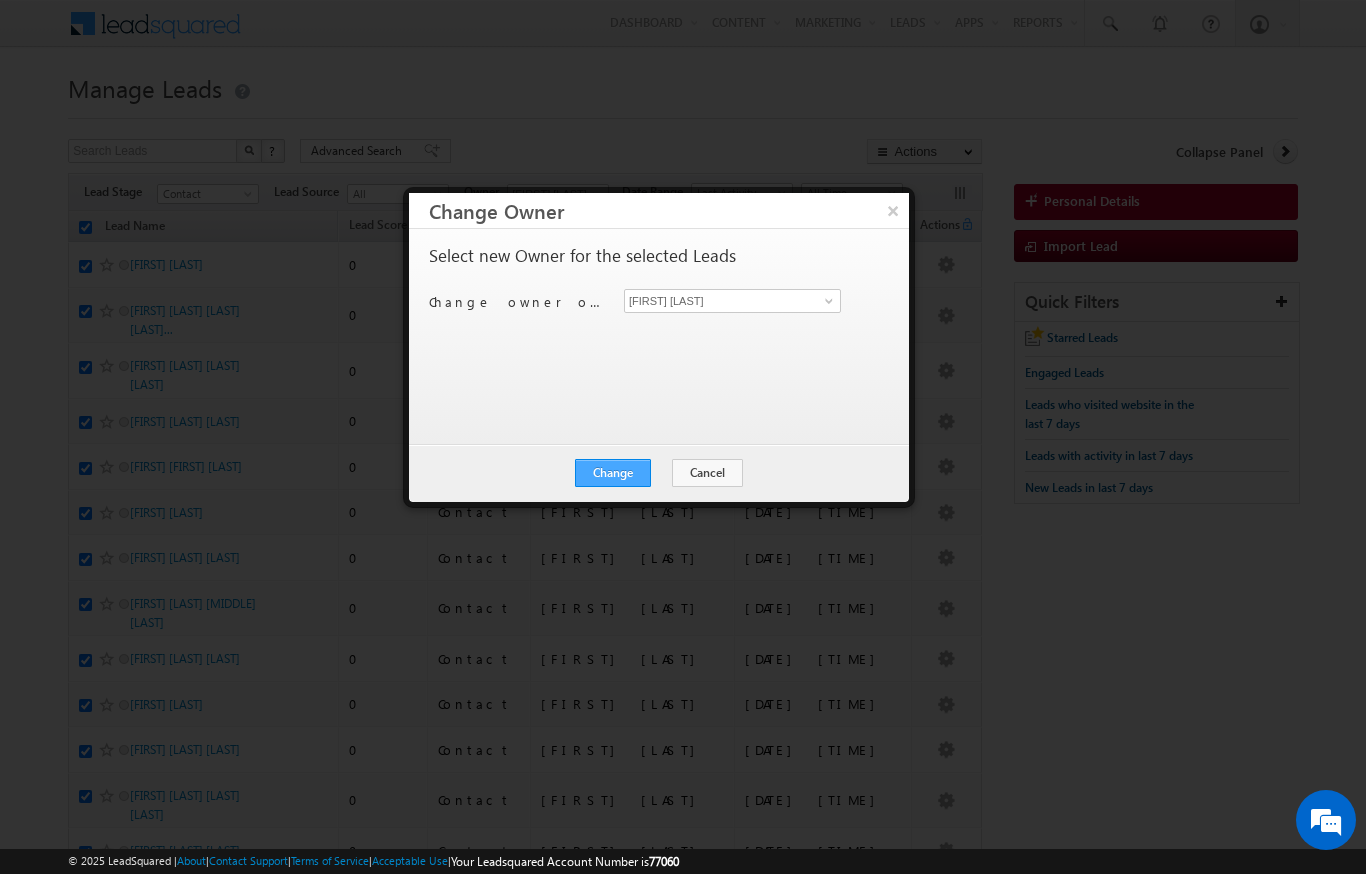 click on "Change" at bounding box center (613, 473) 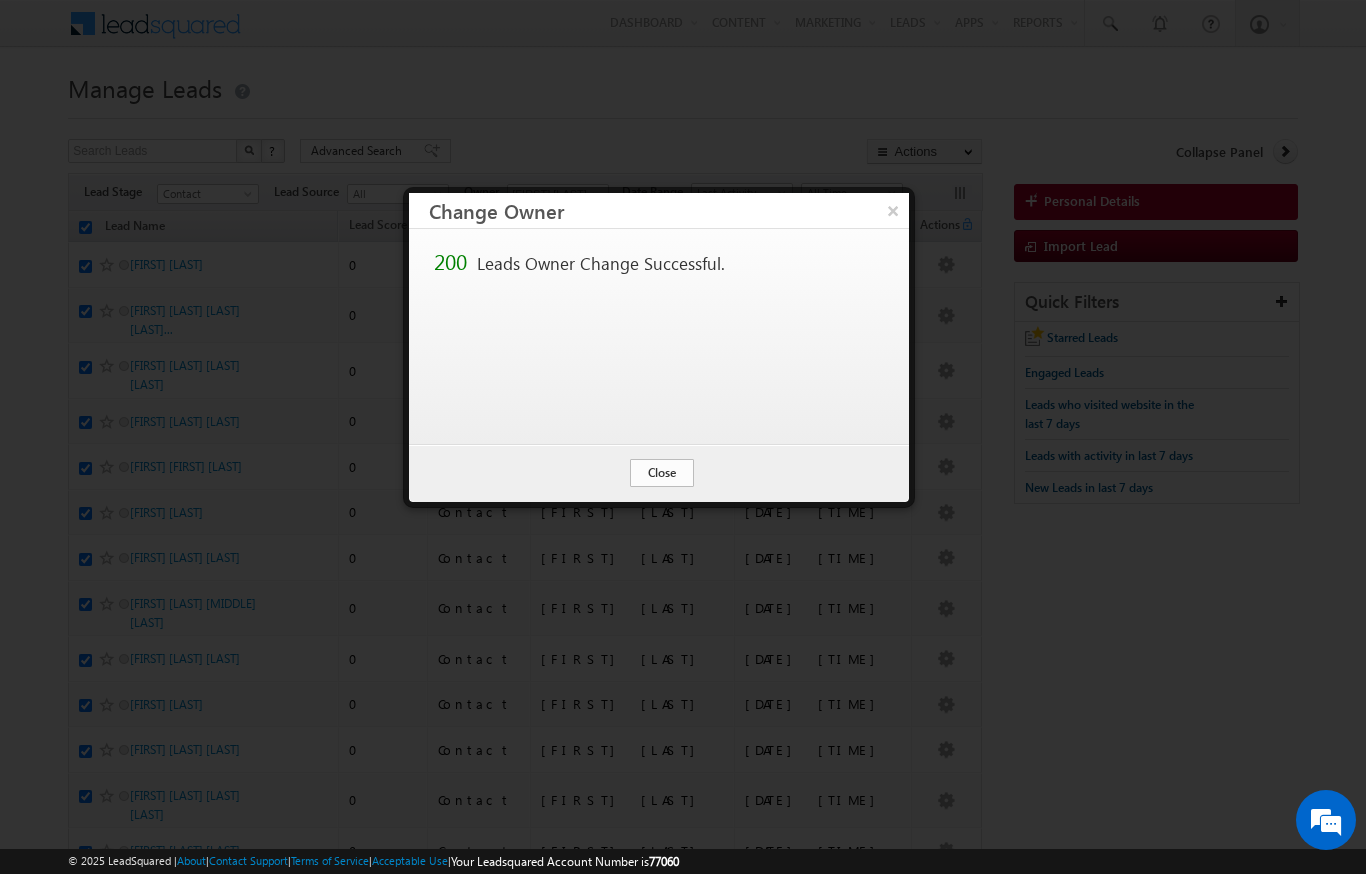 click on "Close" at bounding box center [662, 473] 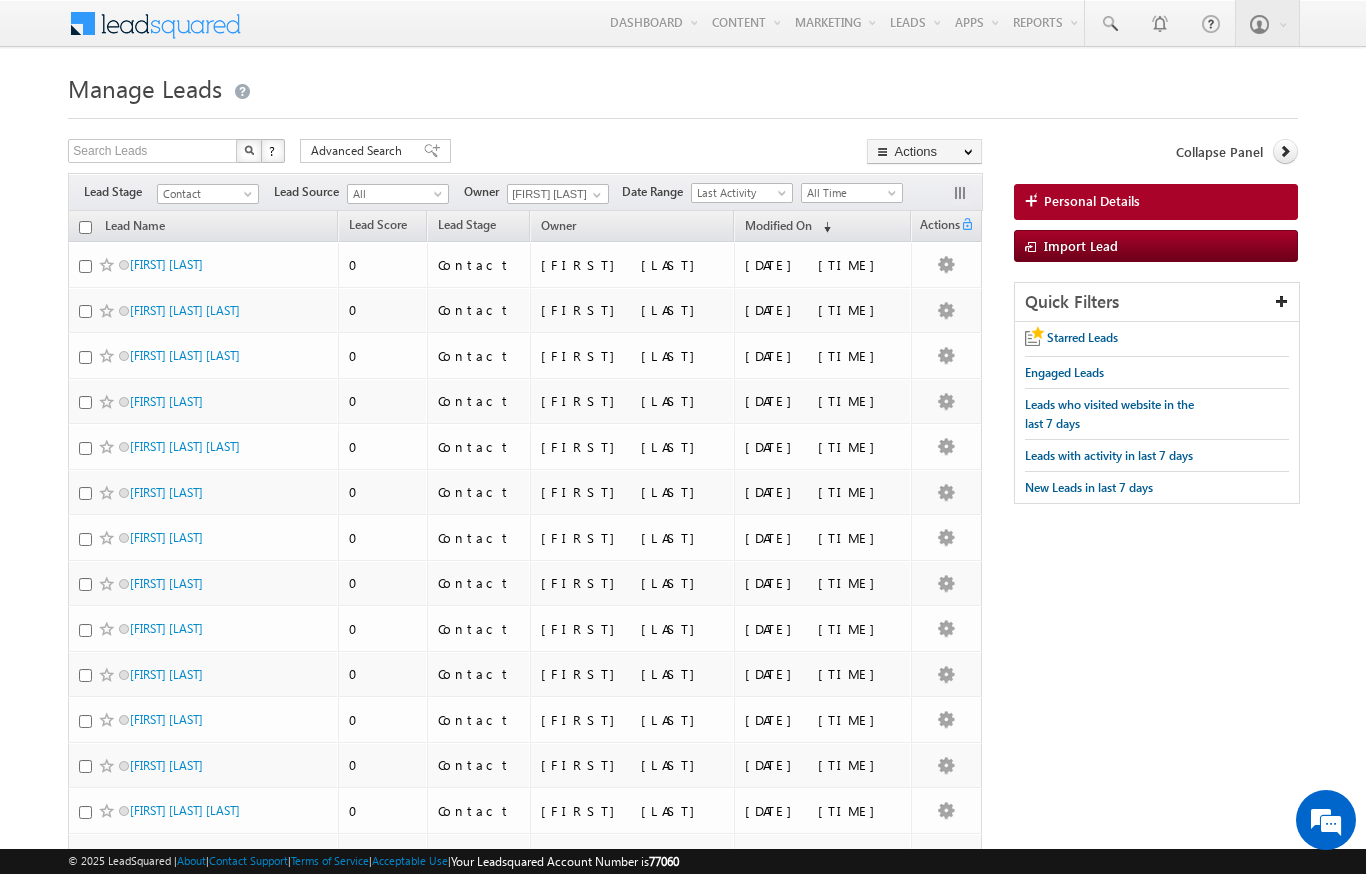 click at bounding box center [85, 227] 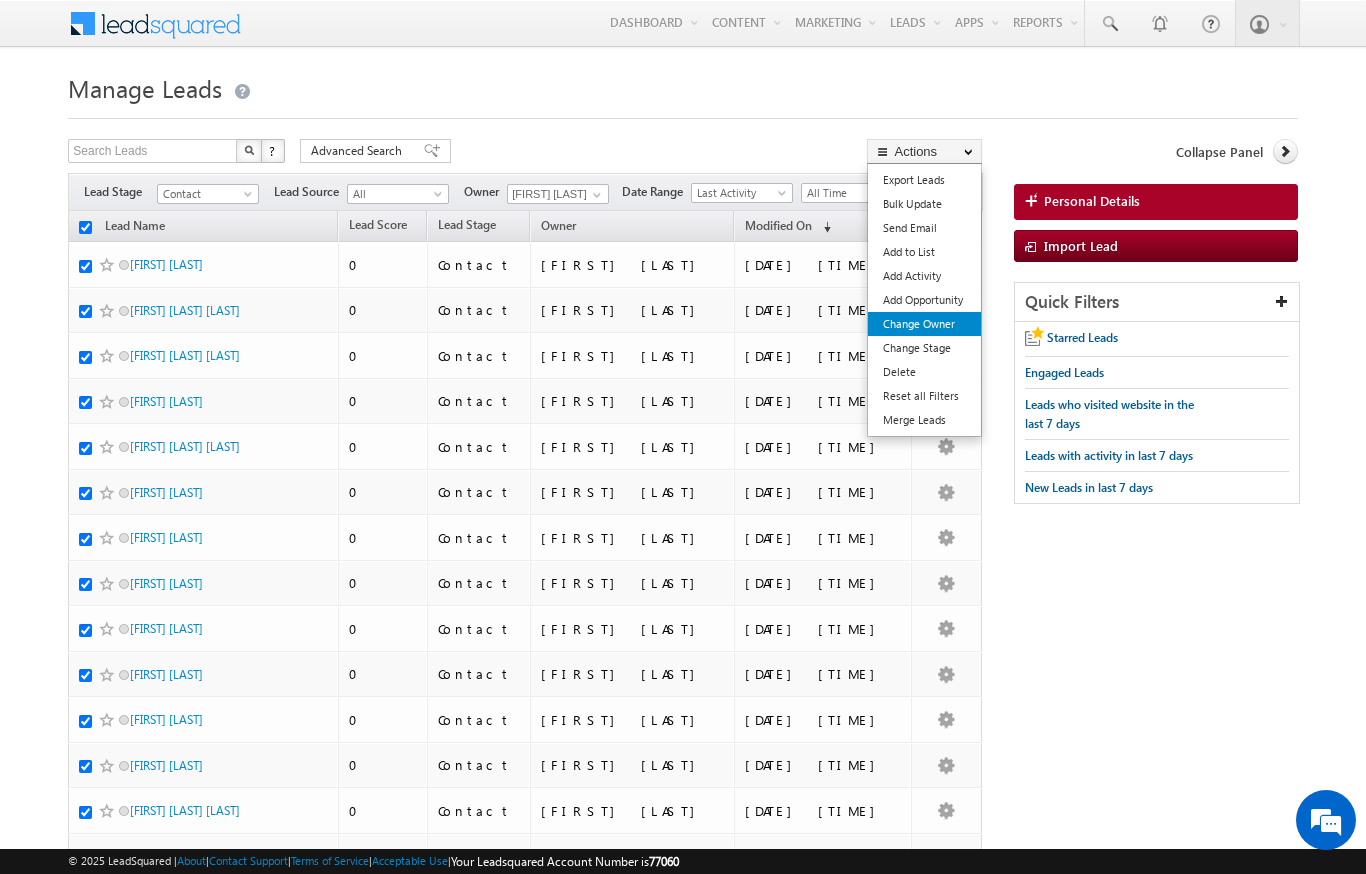 click on "Change Owner" at bounding box center (924, 324) 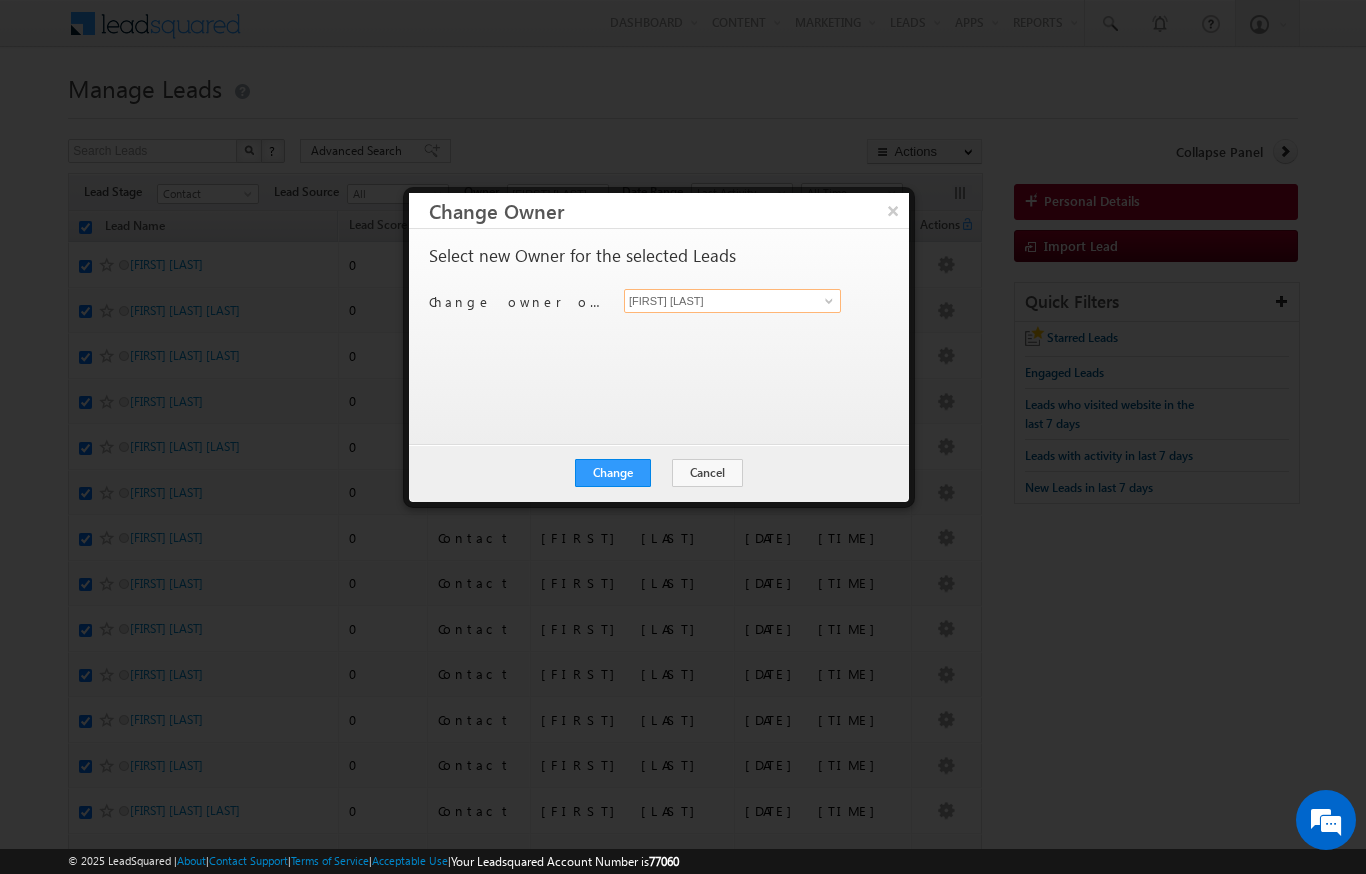click on "[FIRST] [LAST]" at bounding box center (732, 301) 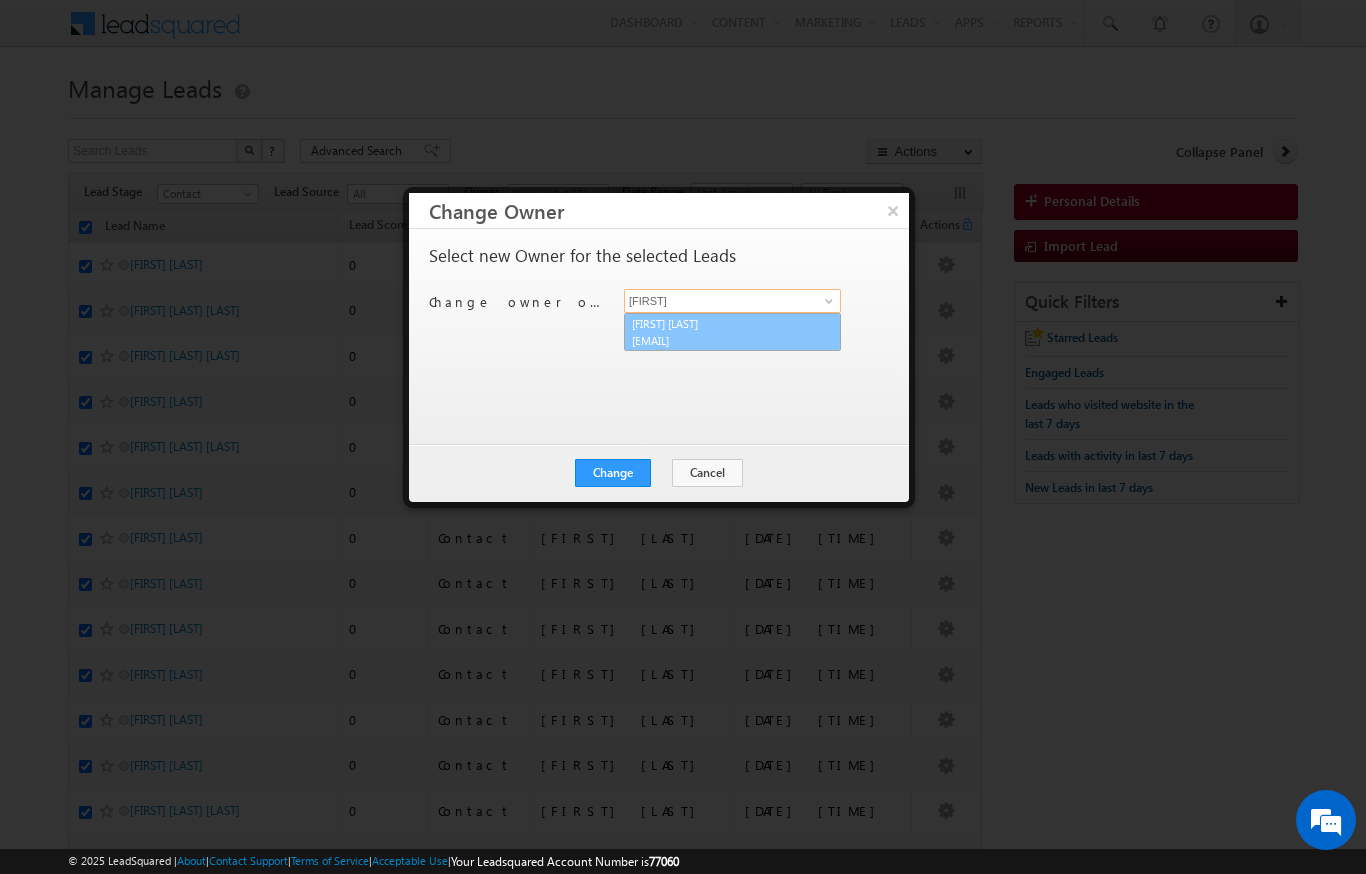 click on "[EMAIL]" at bounding box center [722, 340] 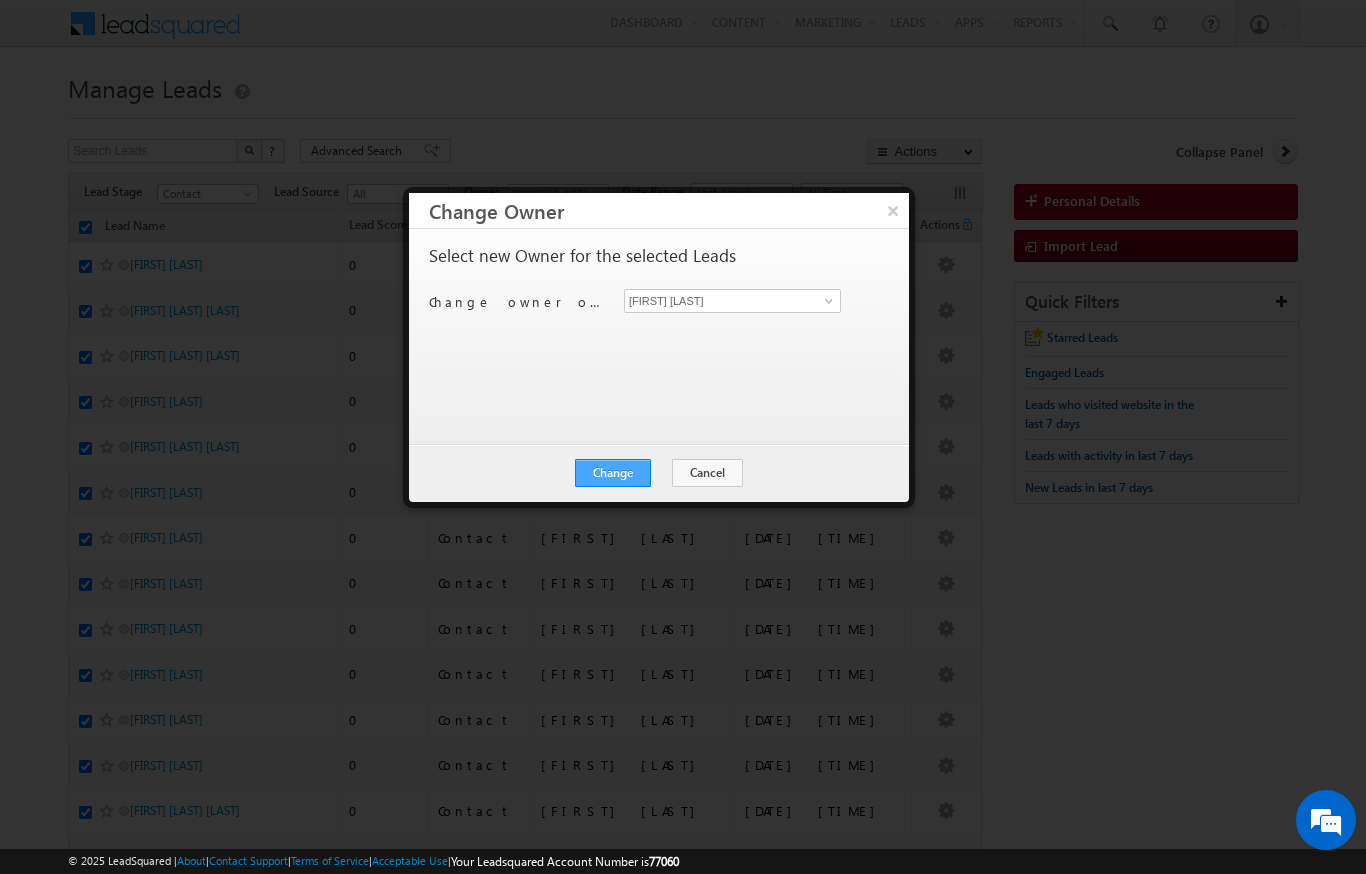 click on "Change" at bounding box center (613, 473) 